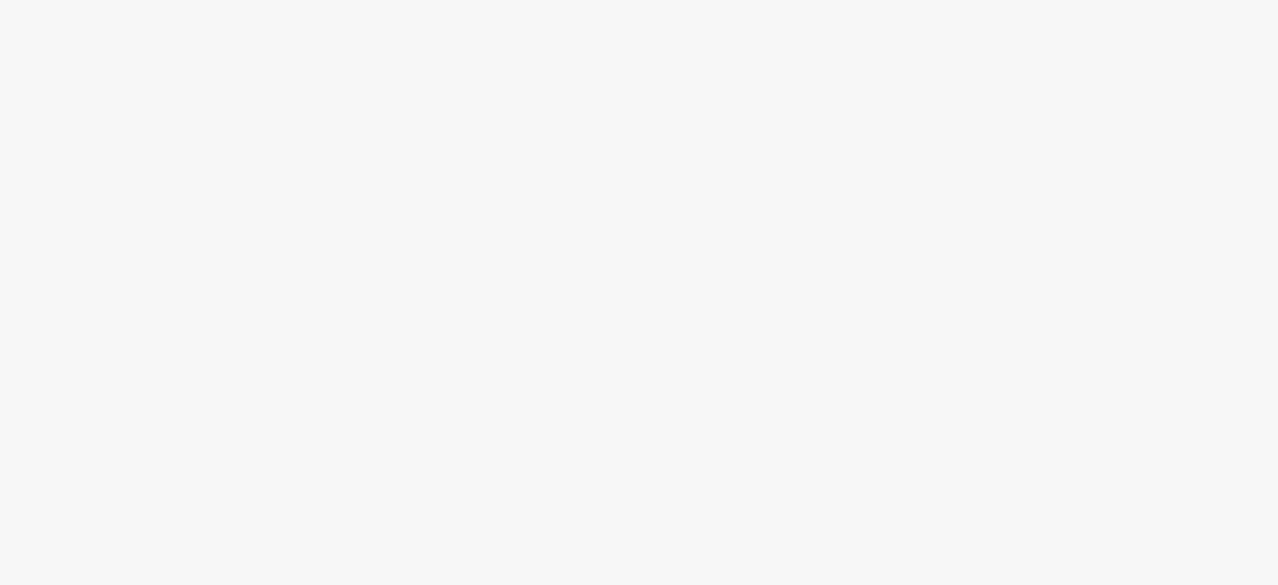 scroll, scrollTop: 0, scrollLeft: 0, axis: both 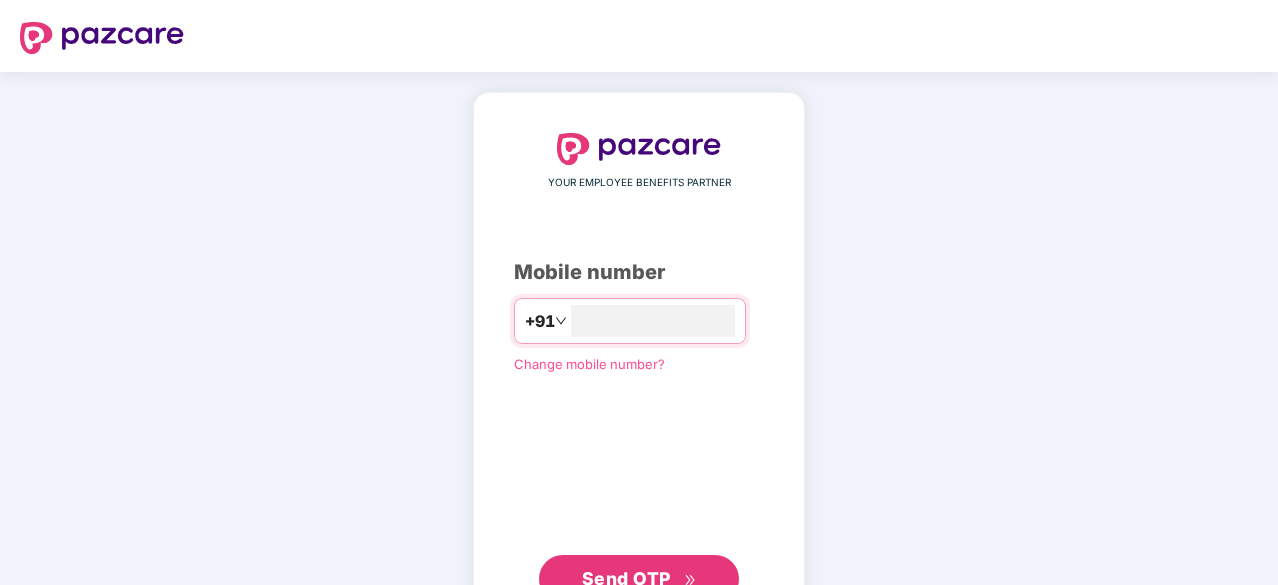 type on "**********" 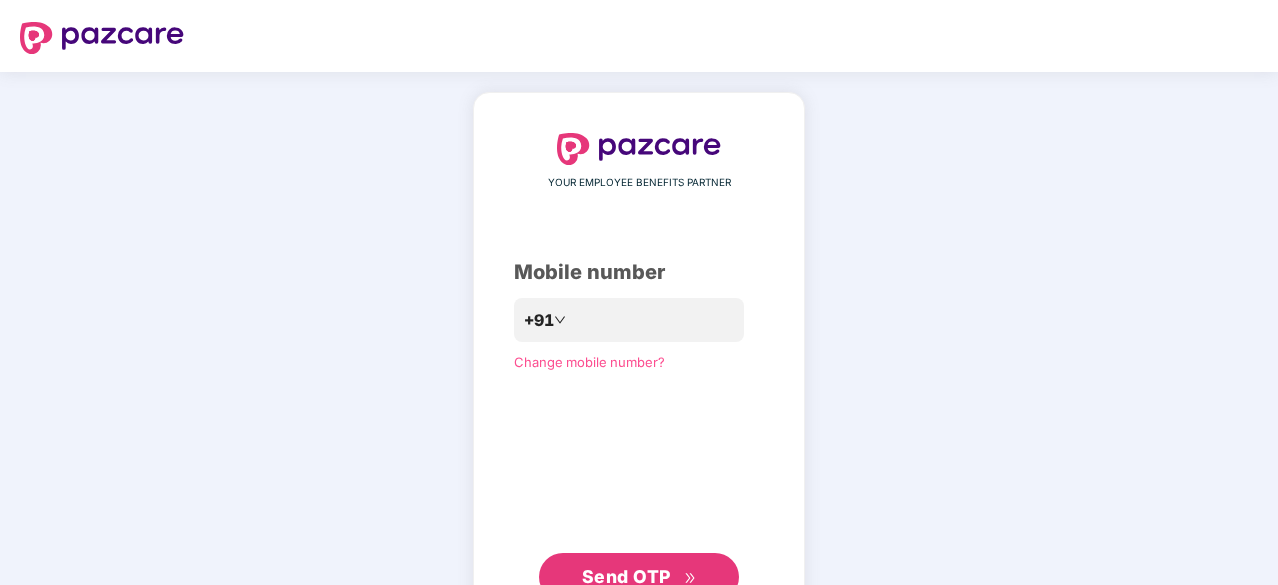 click on "Send OTP" at bounding box center [639, 577] 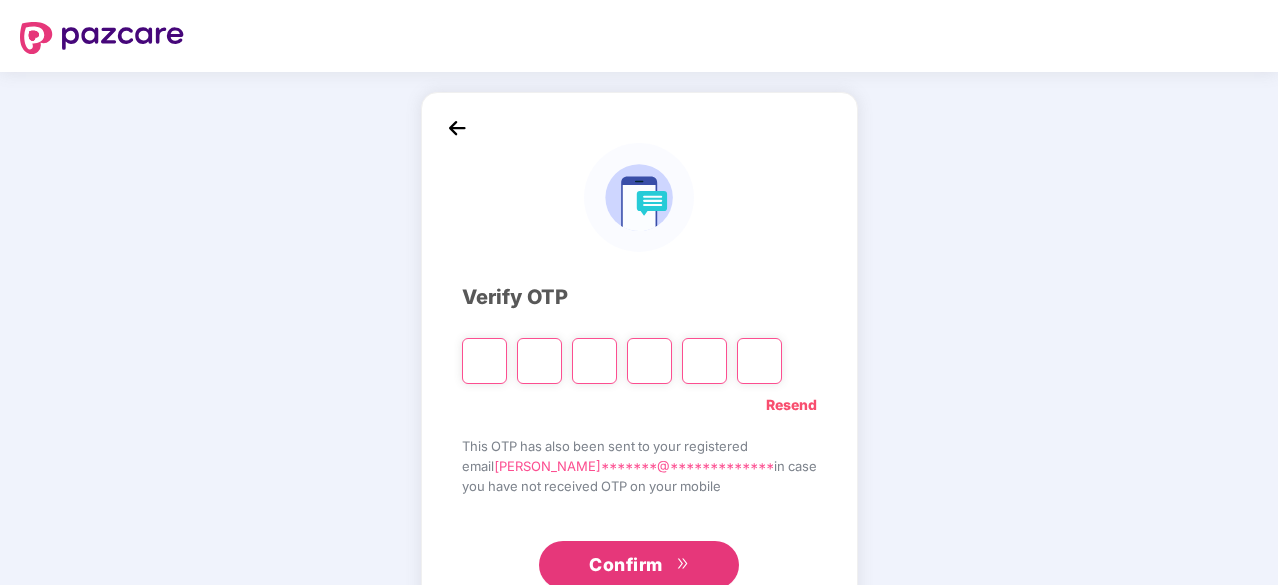 type on "*" 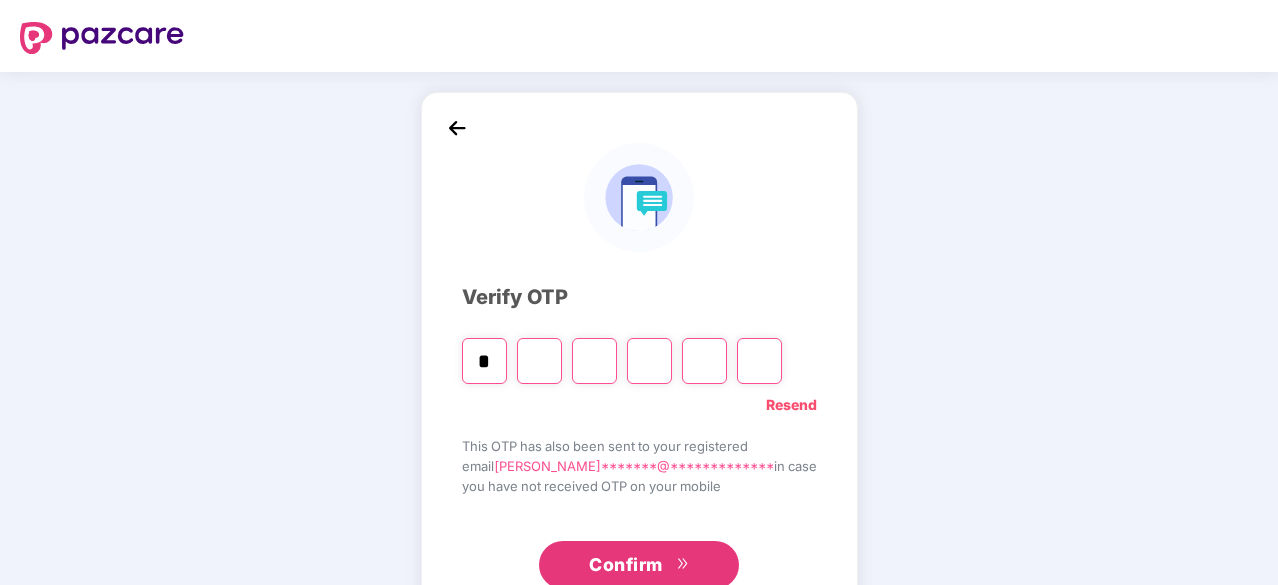type on "*" 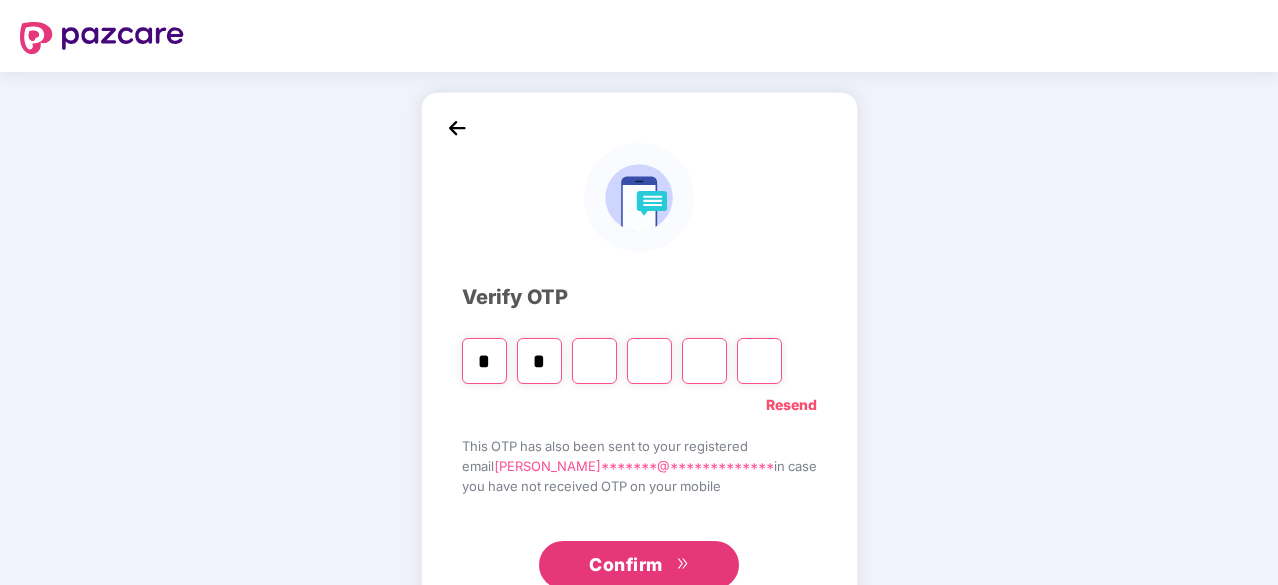type on "*" 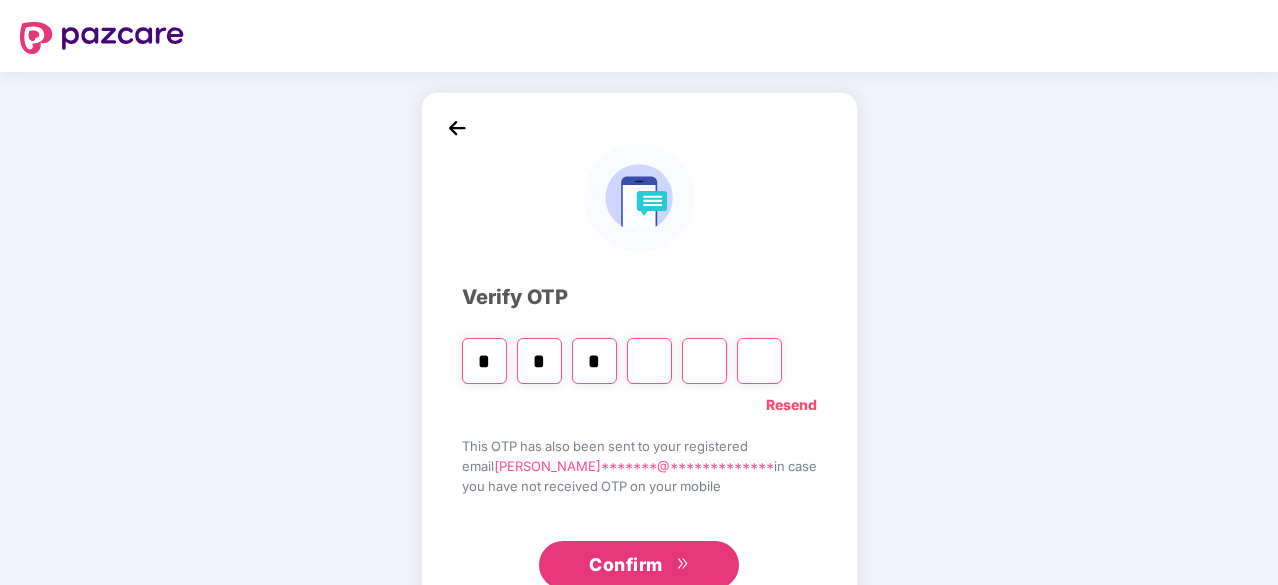 type on "*" 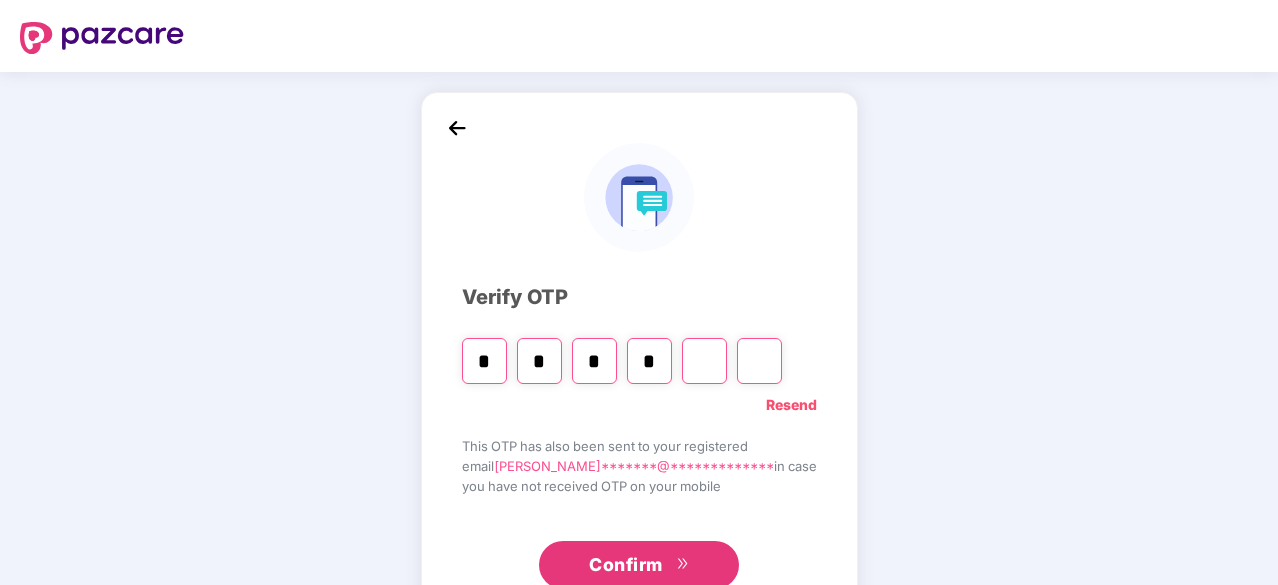 type on "*" 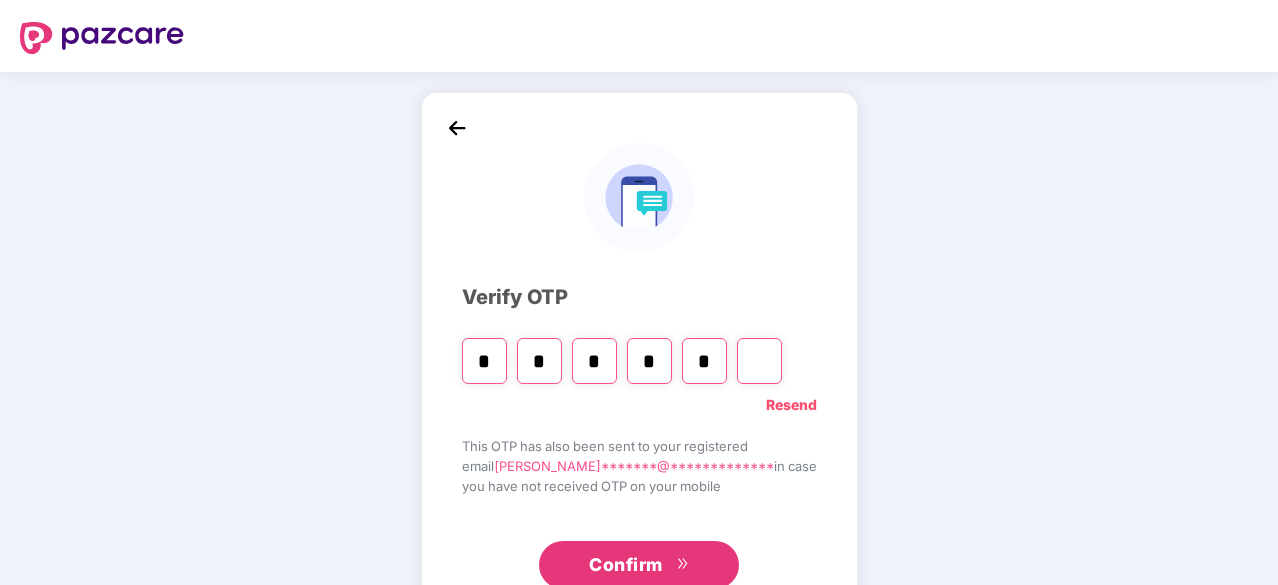 type on "*" 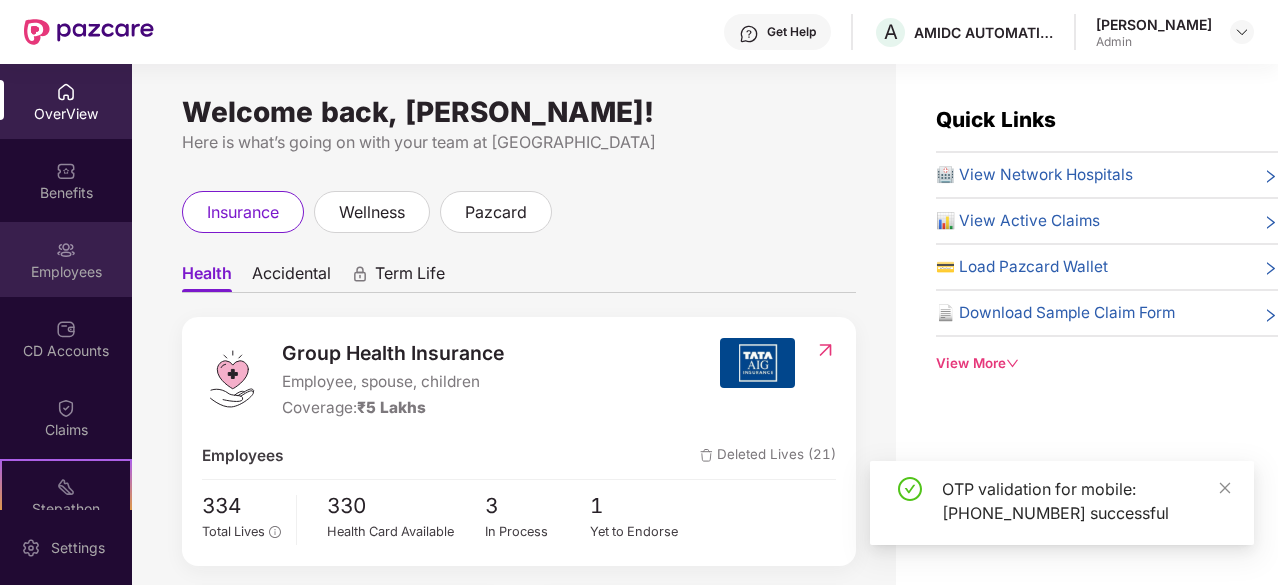 click on "Employees" at bounding box center [66, 272] 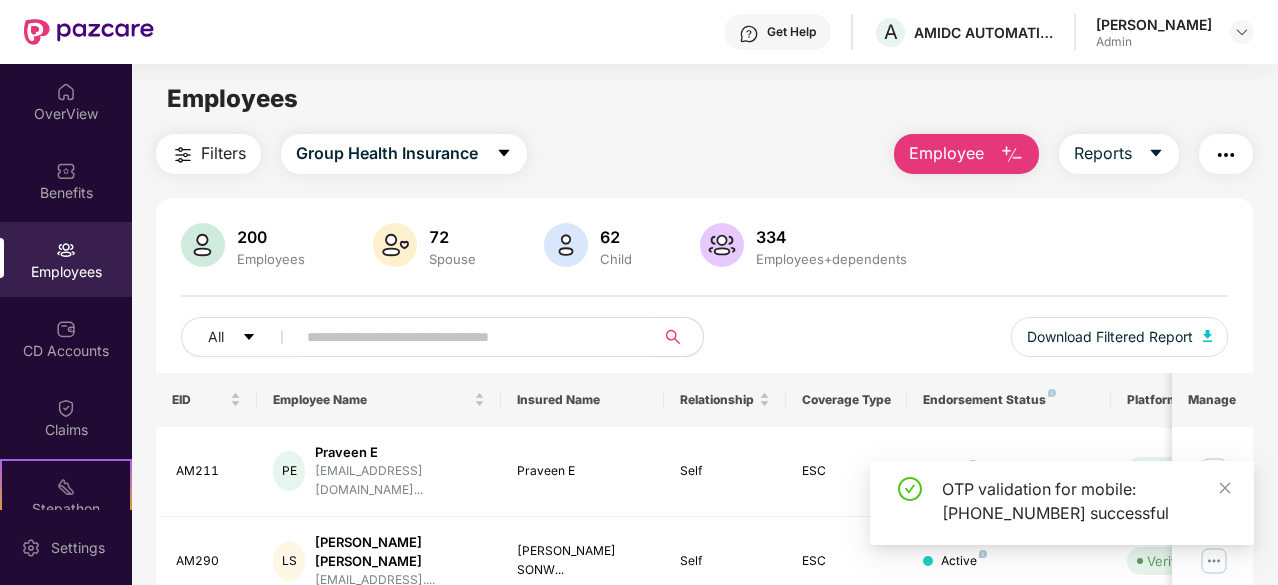 click on "Employee" at bounding box center (966, 154) 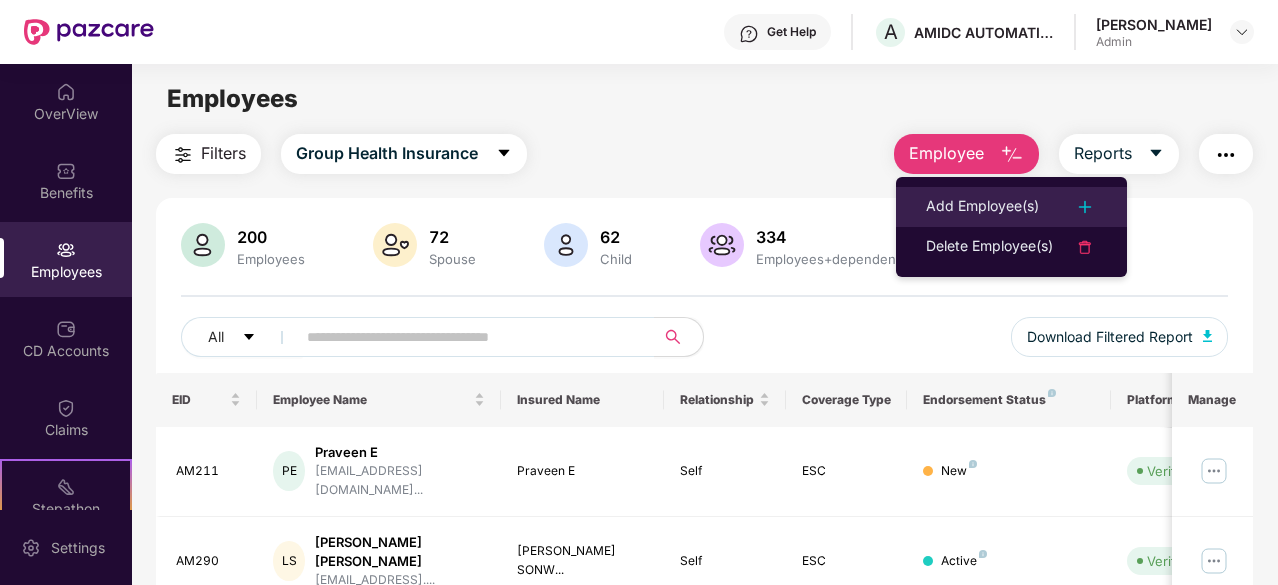 click on "Add Employee(s)" at bounding box center (982, 207) 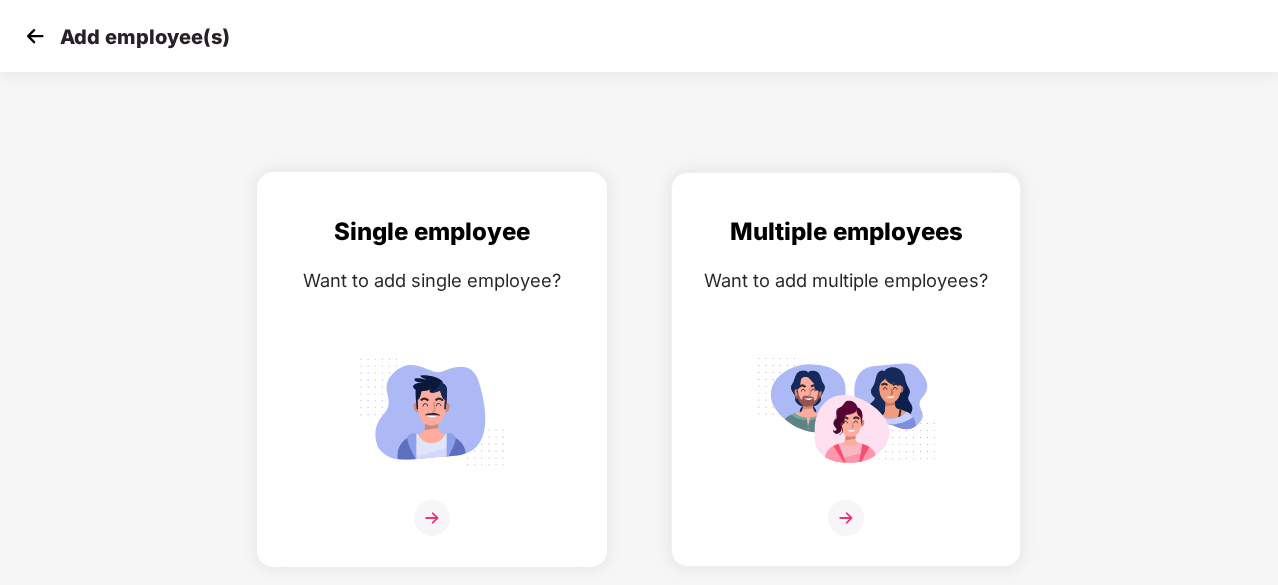 click on "Single employee Want to add single employee?" at bounding box center (432, 387) 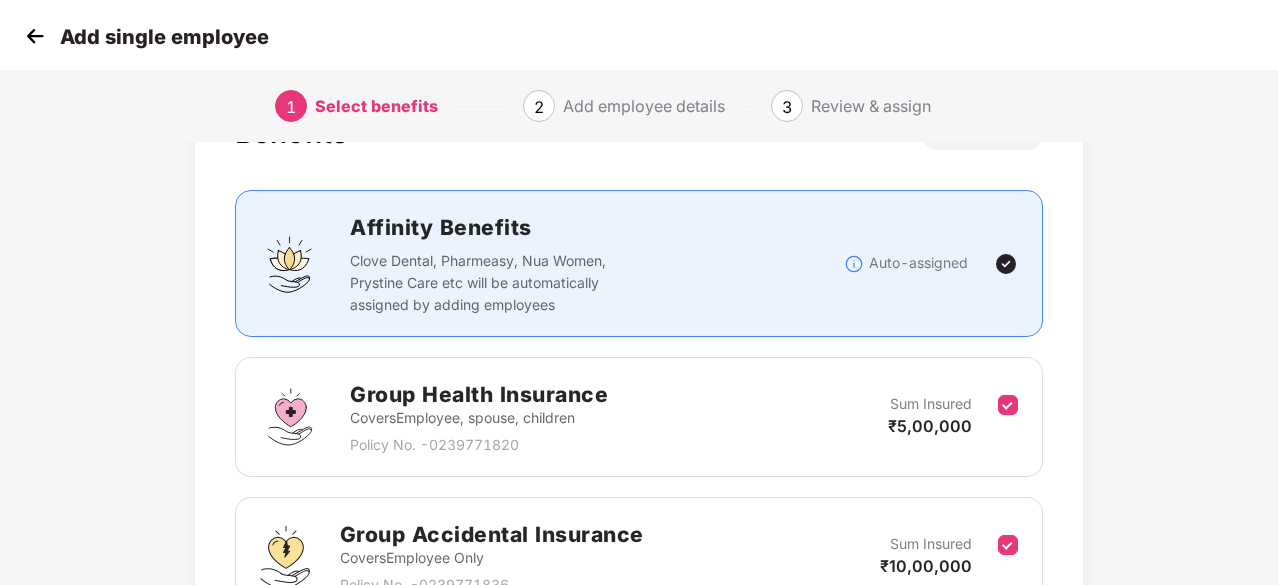 scroll, scrollTop: 292, scrollLeft: 0, axis: vertical 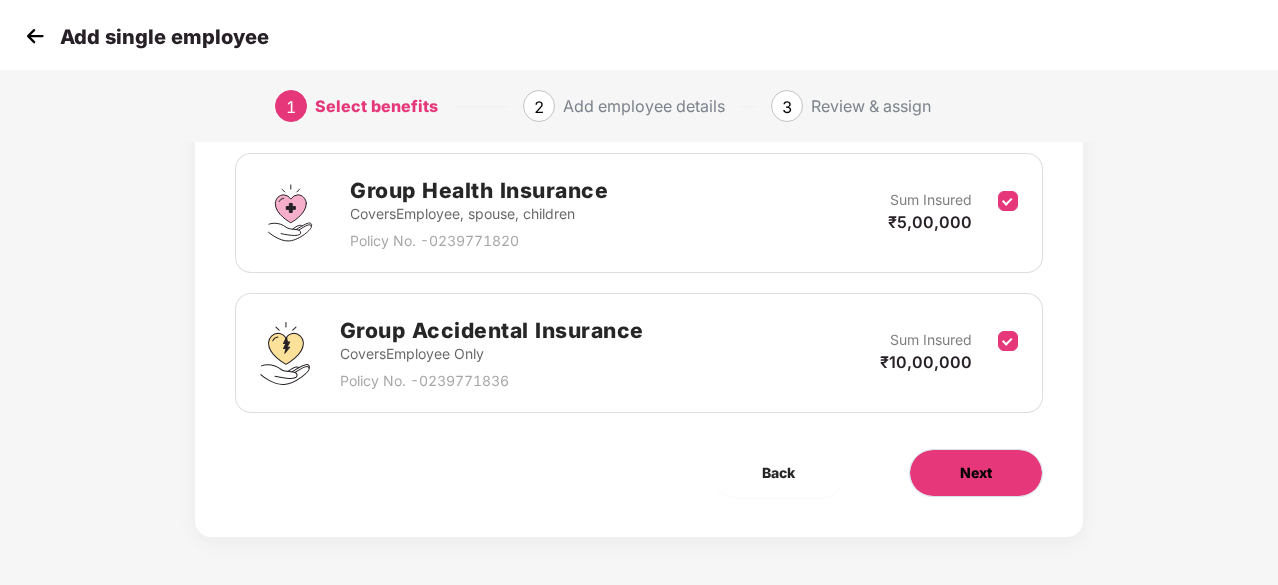 click on "Next" at bounding box center [976, 473] 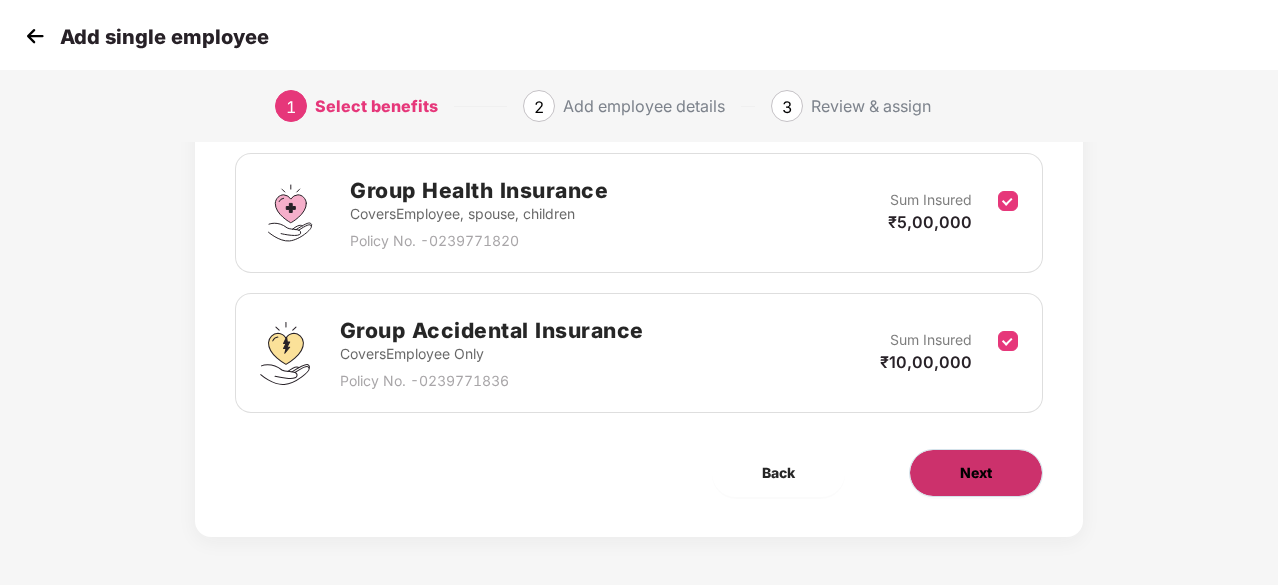 scroll, scrollTop: 0, scrollLeft: 0, axis: both 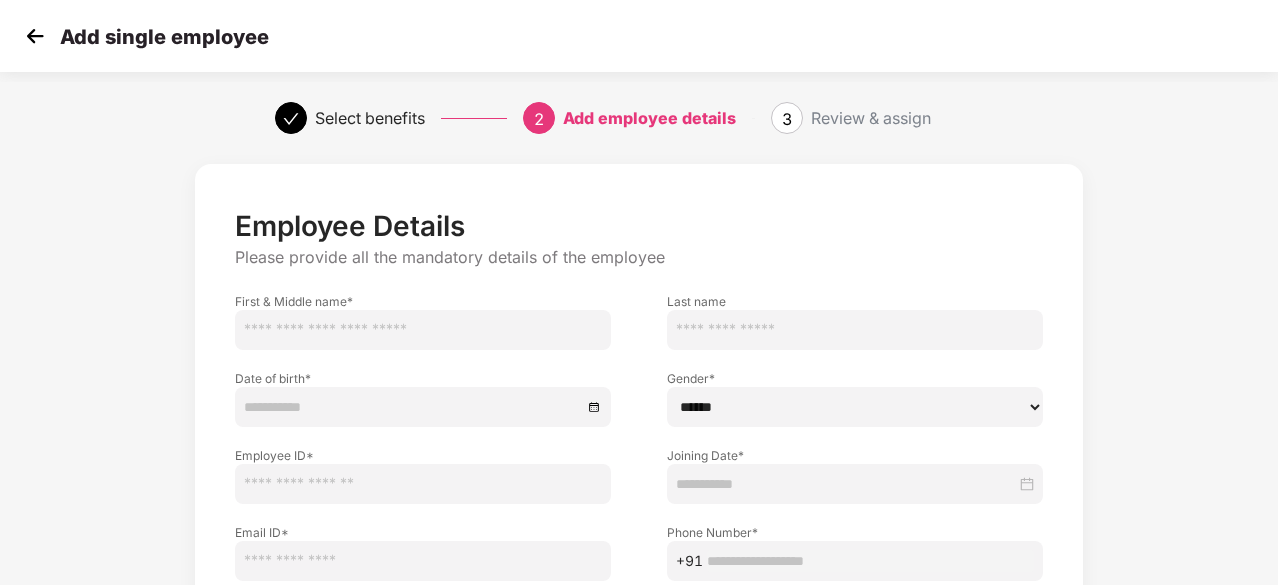click at bounding box center [423, 330] 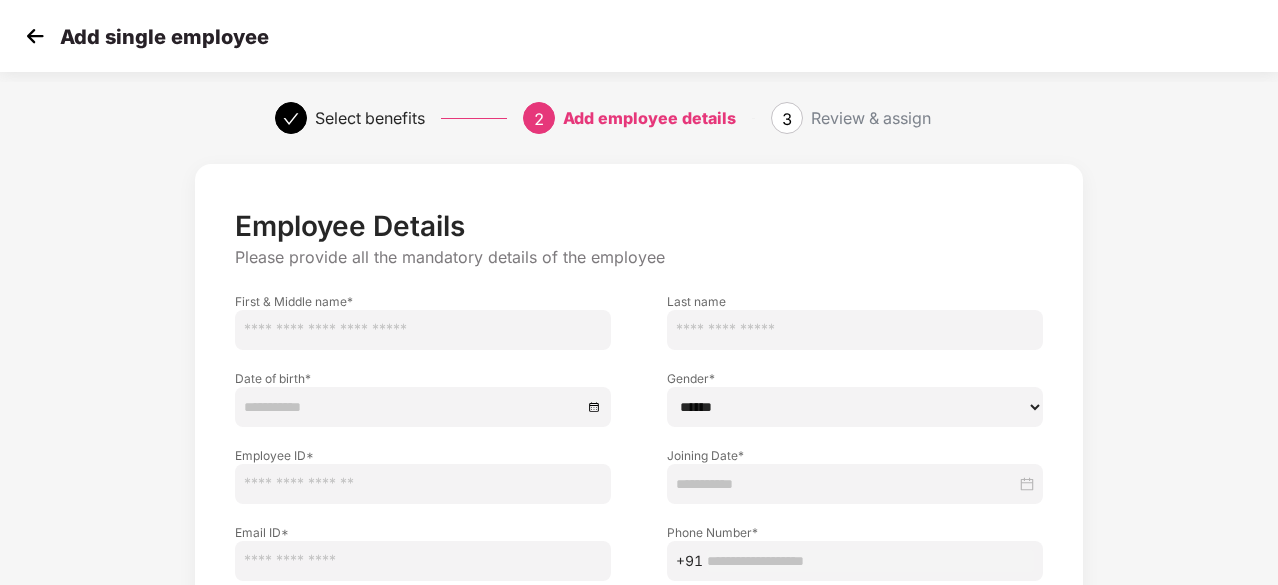 paste on "**********" 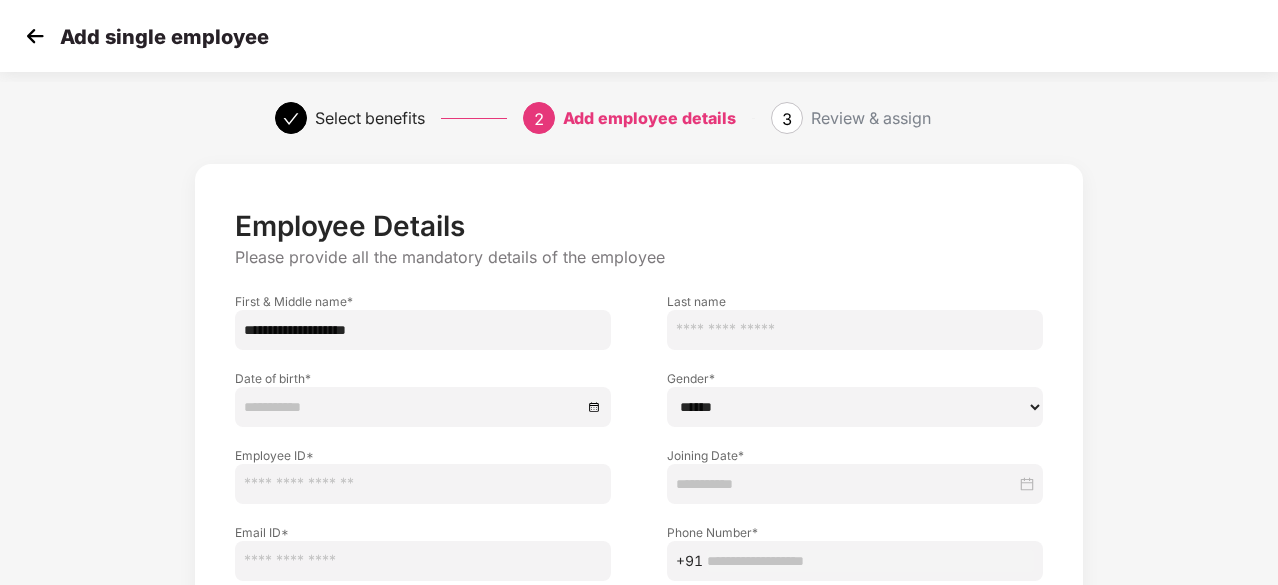 drag, startPoint x: 396, startPoint y: 325, endPoint x: 311, endPoint y: 331, distance: 85.2115 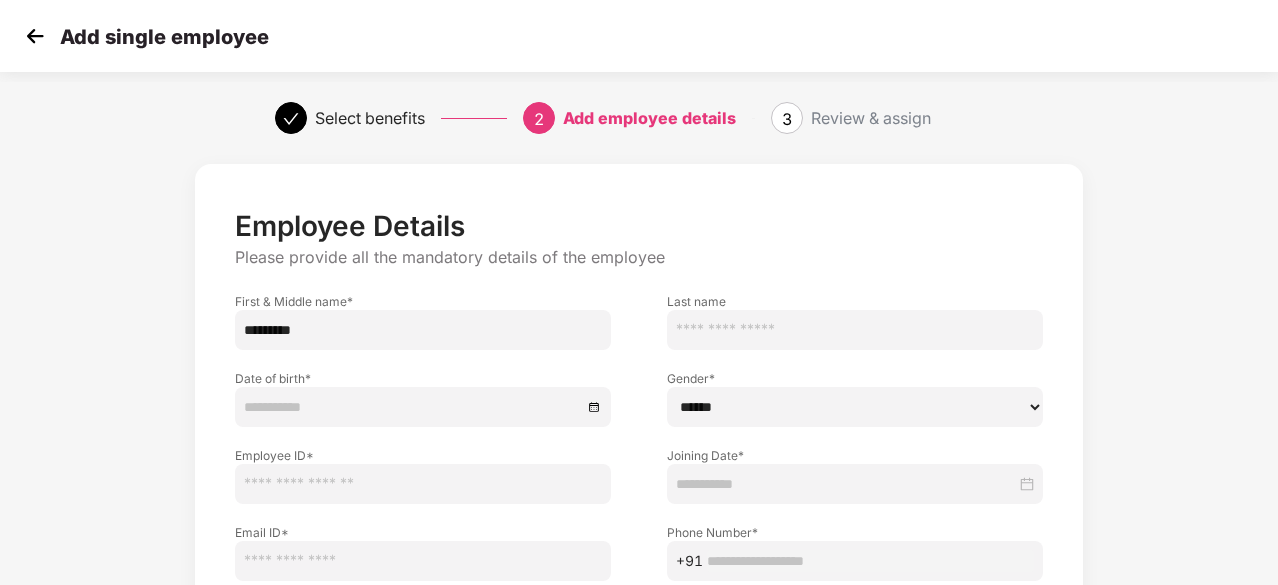 type on "********" 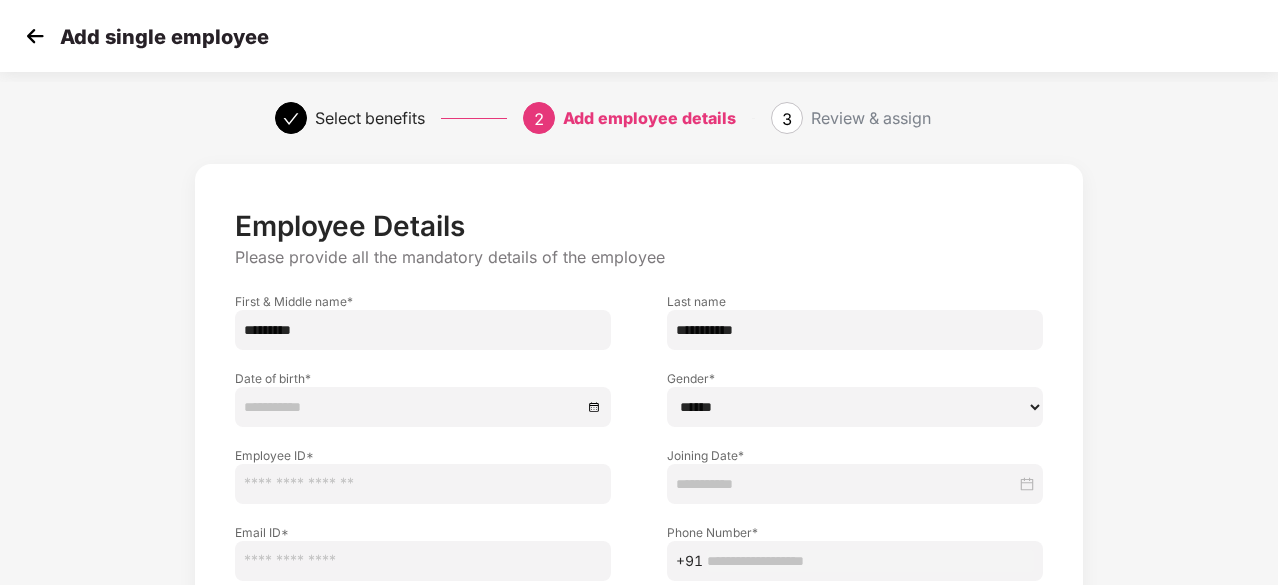 type on "**********" 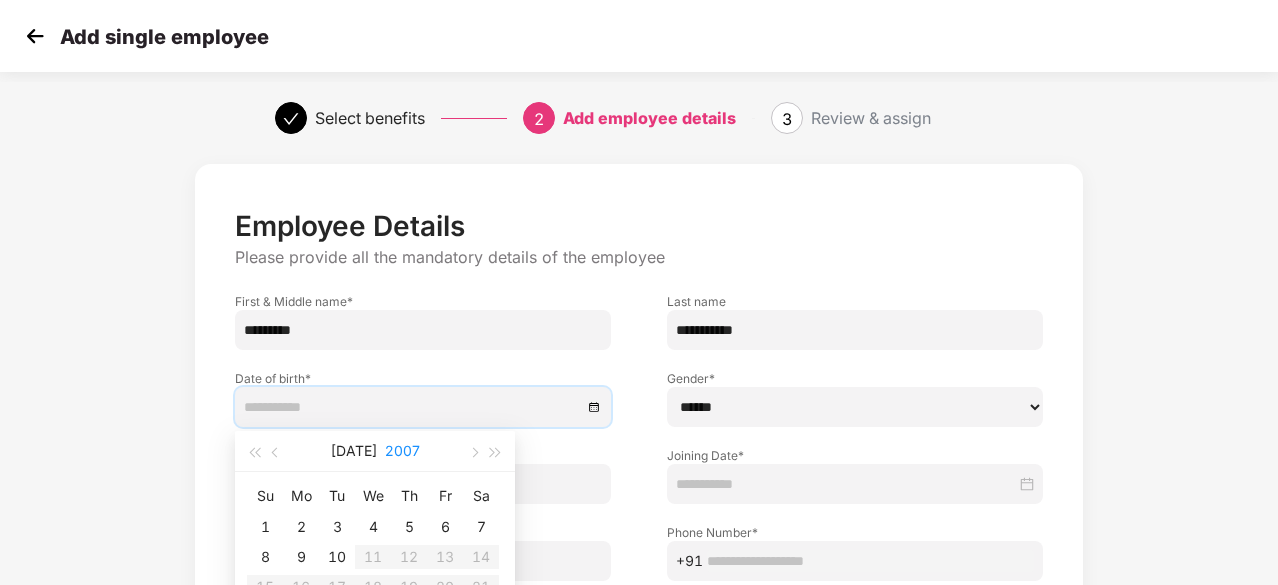 click on "2007" at bounding box center [402, 451] 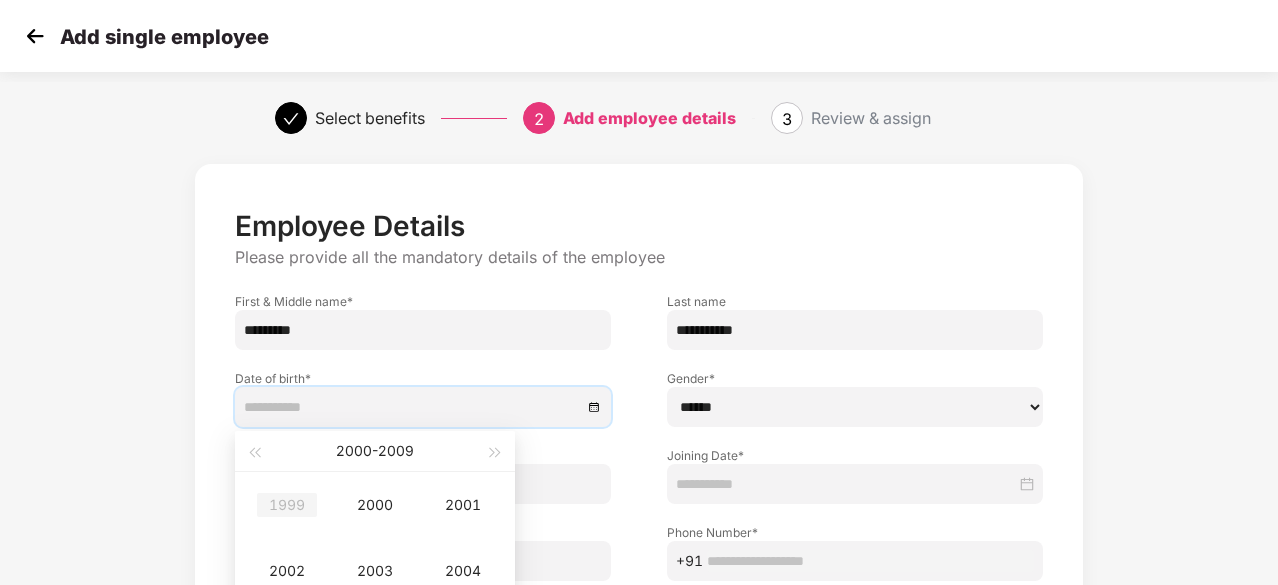 type on "**********" 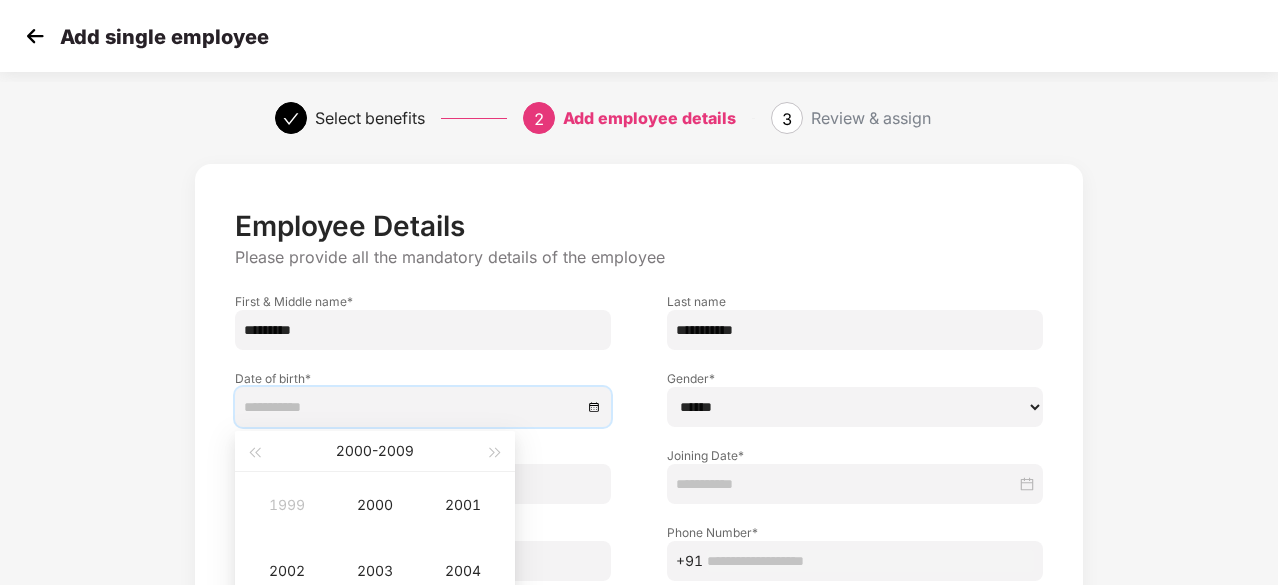 type on "**********" 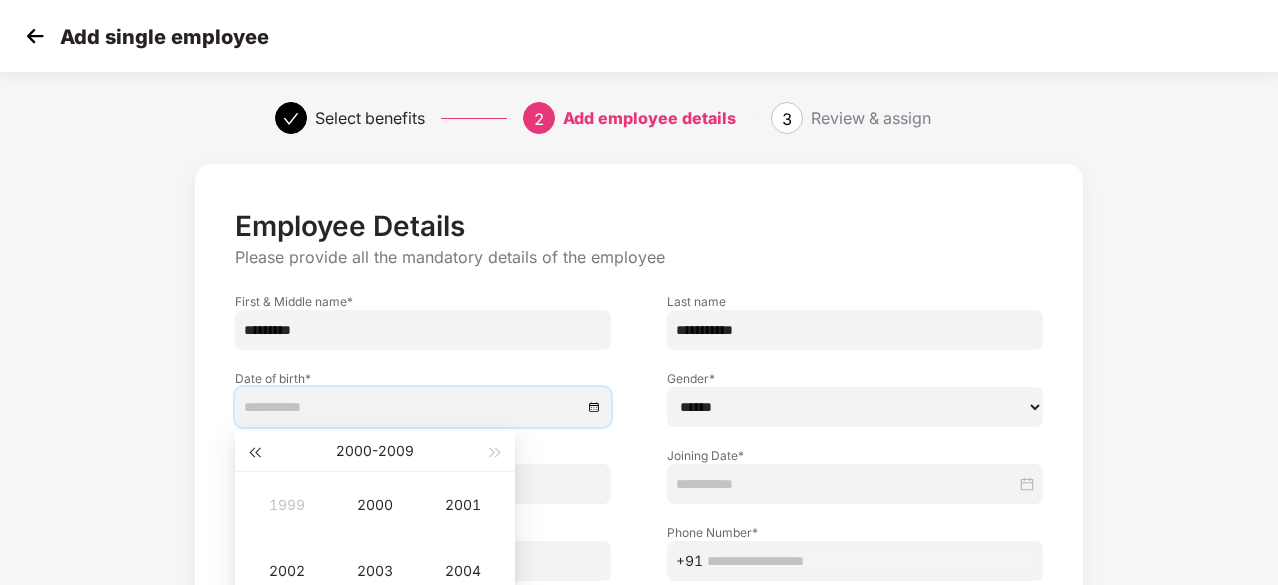 click at bounding box center (254, 451) 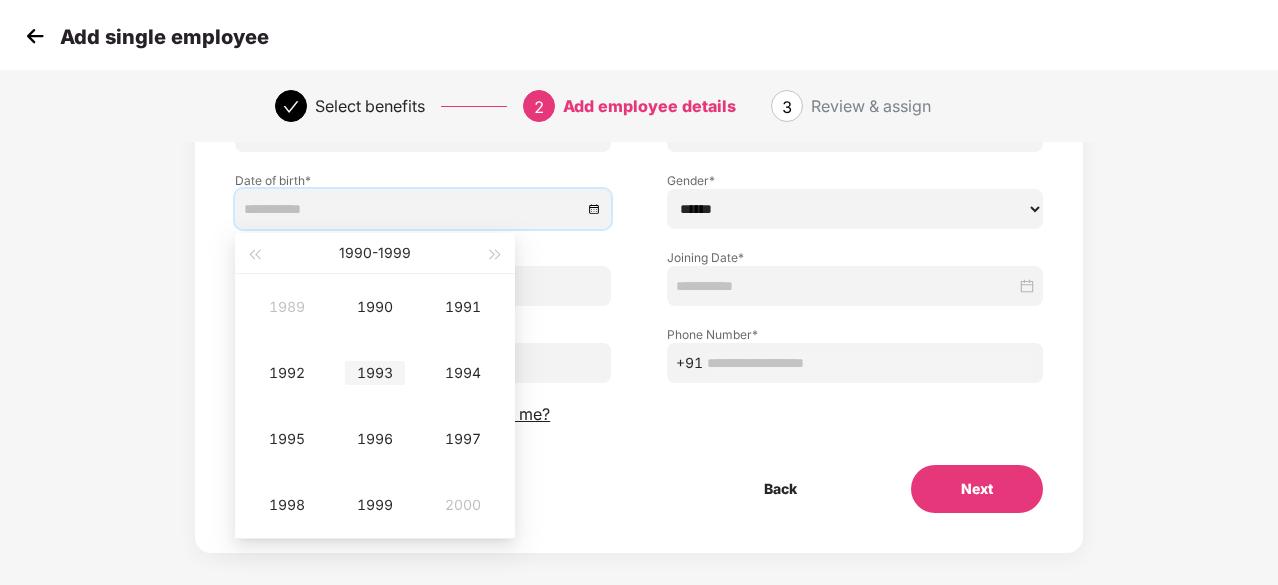 scroll, scrollTop: 200, scrollLeft: 0, axis: vertical 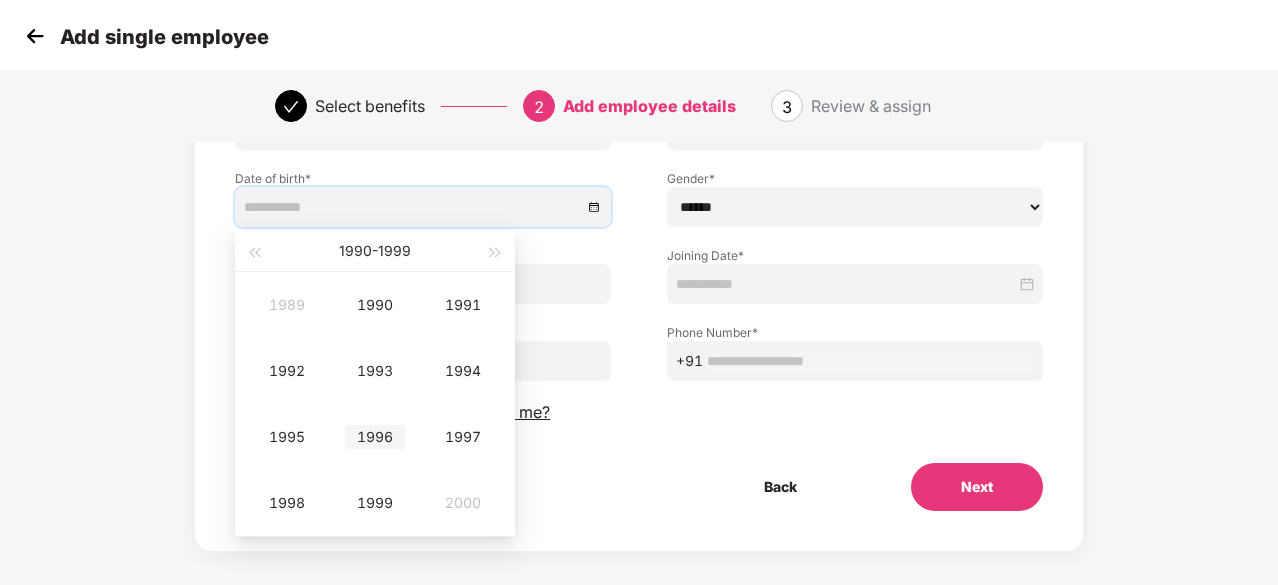 type on "**********" 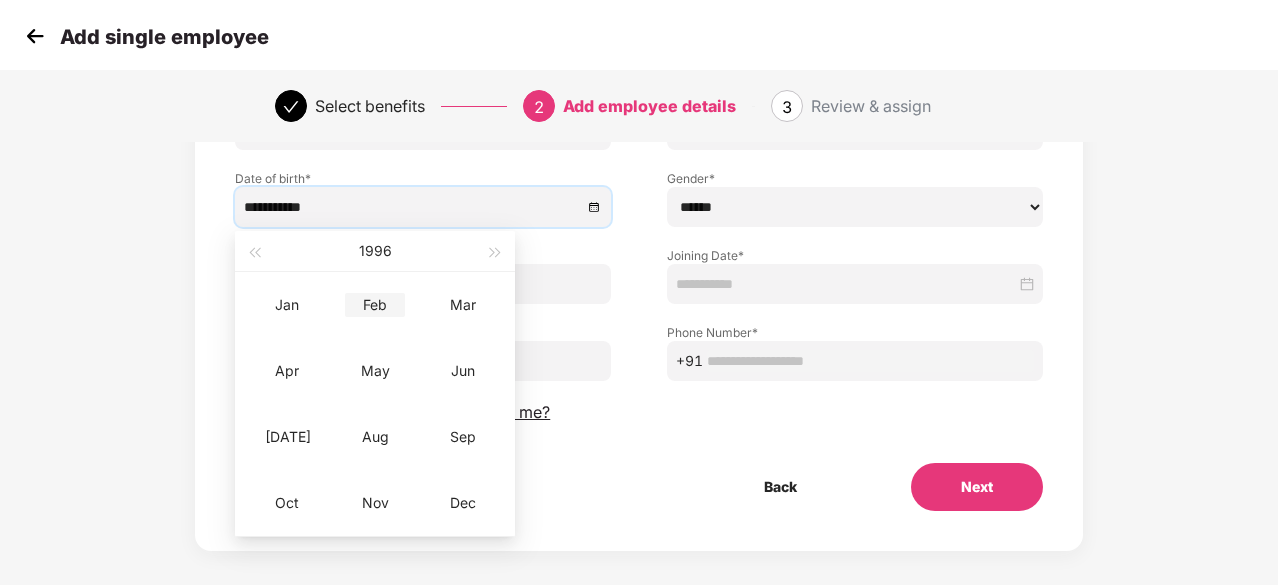 type on "**********" 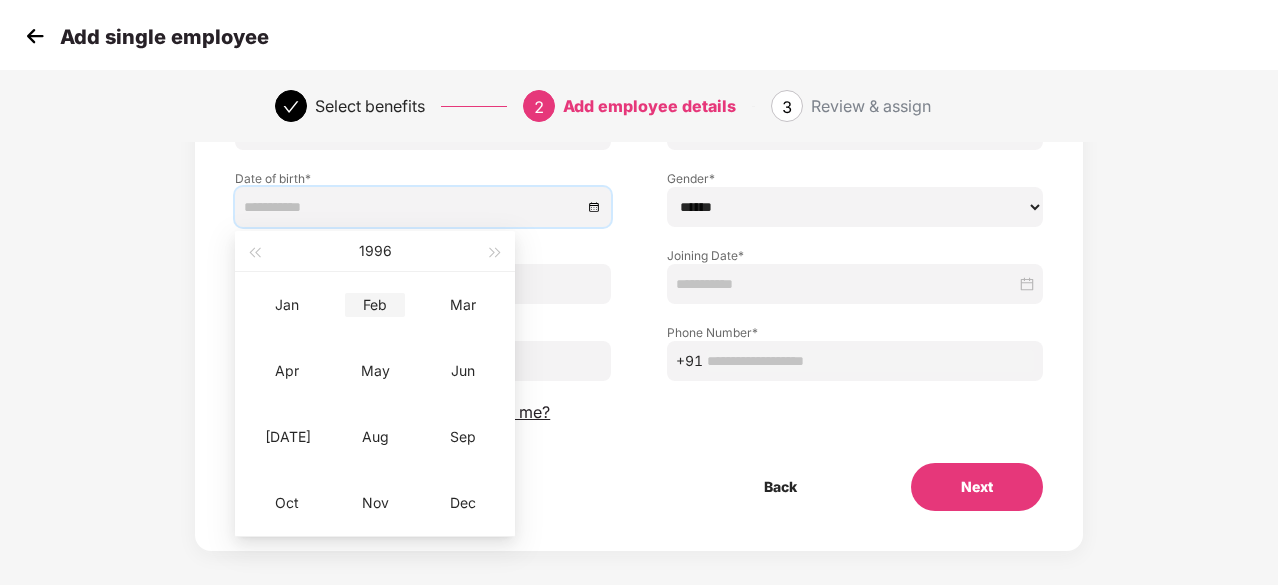 click on "Feb" at bounding box center [375, 305] 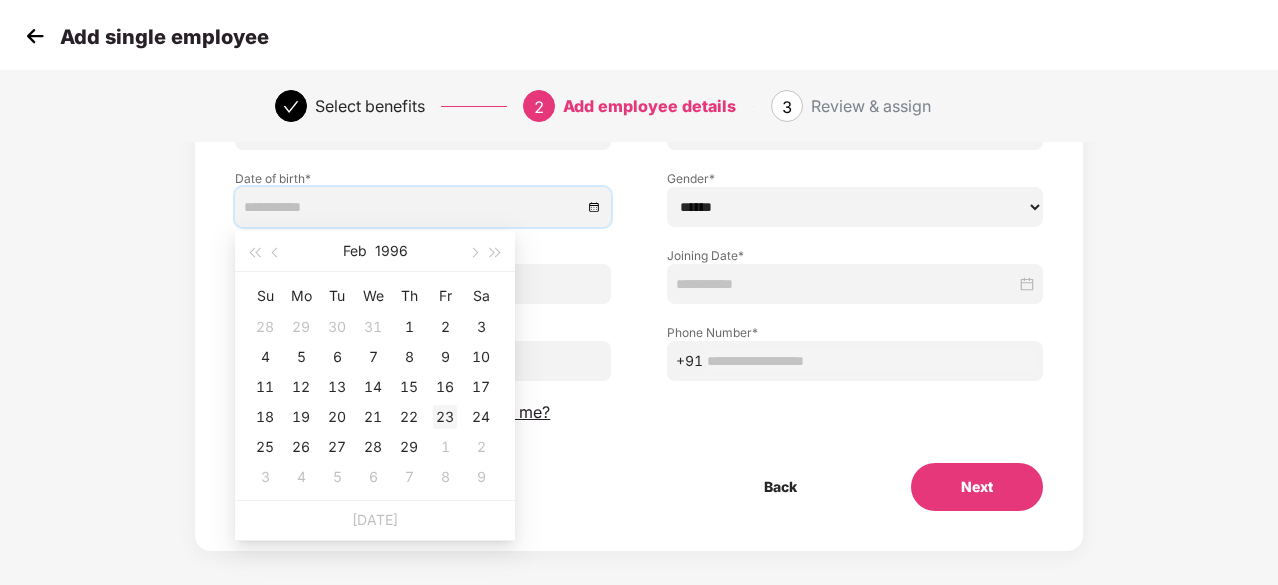 type on "**********" 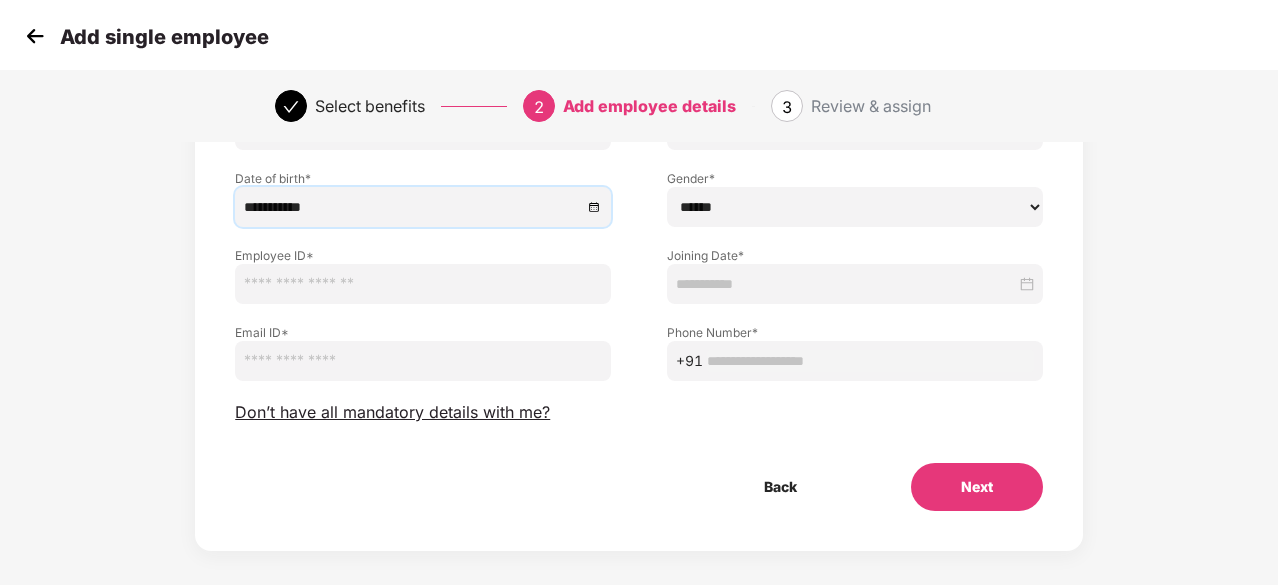 click on "****** **** ******" at bounding box center [855, 207] 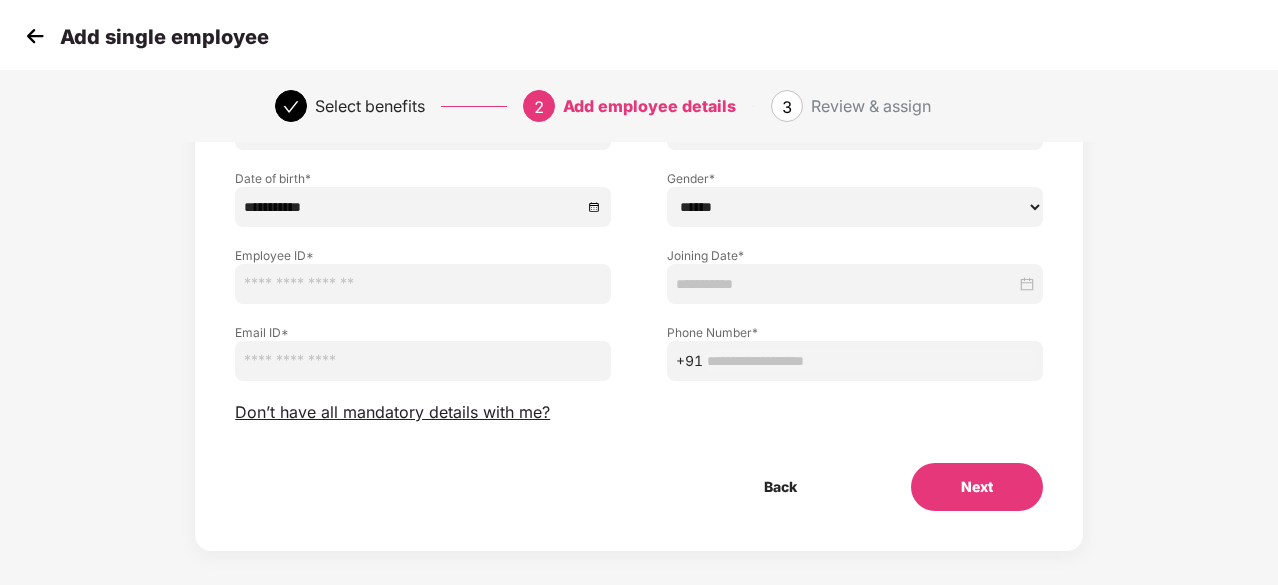 select on "****" 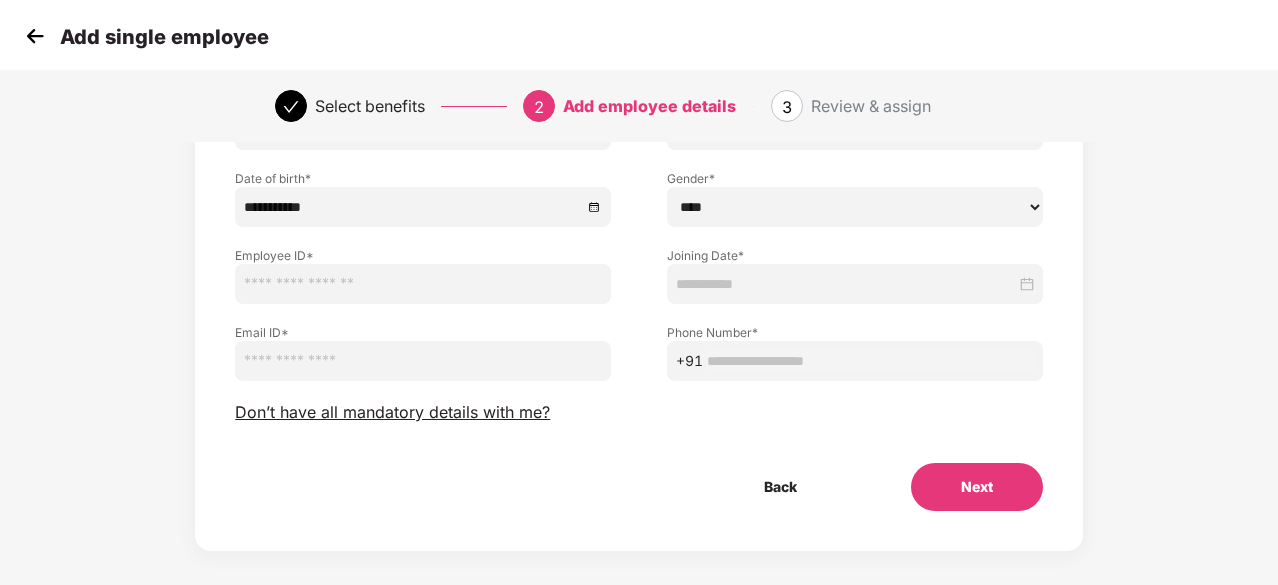 click on "****** **** ******" at bounding box center [855, 207] 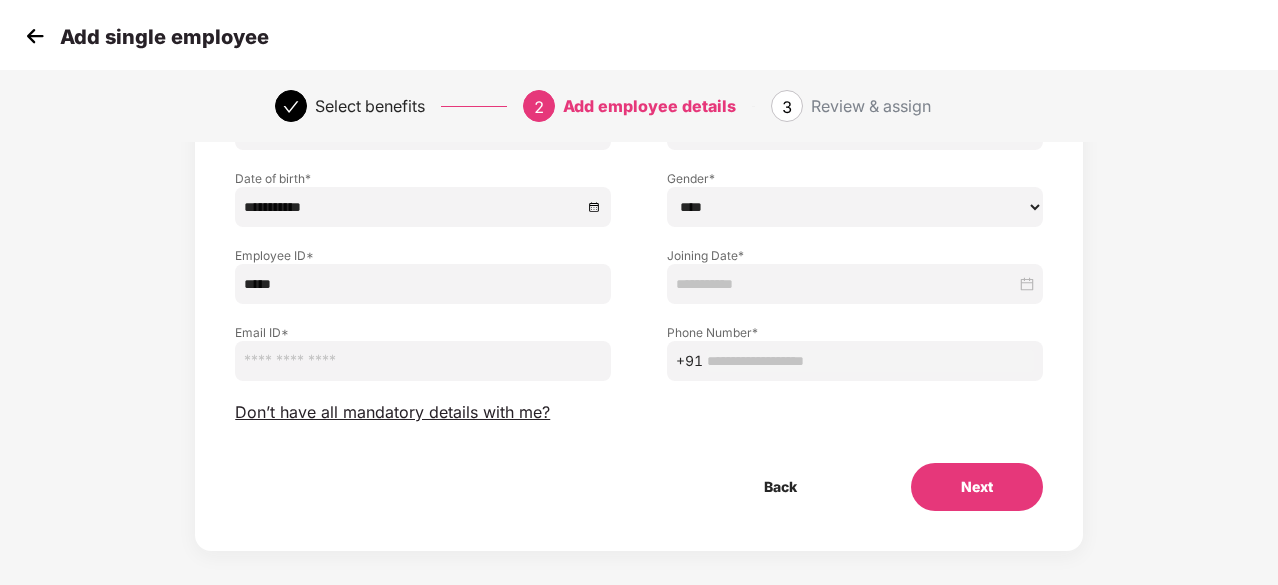 type on "*****" 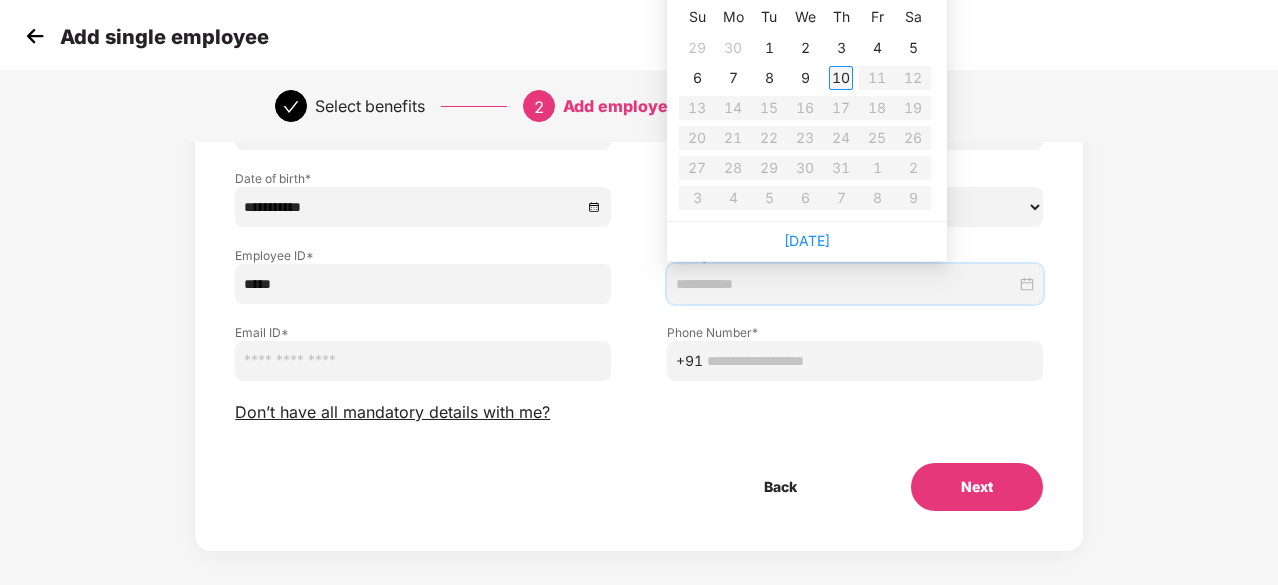 type on "**********" 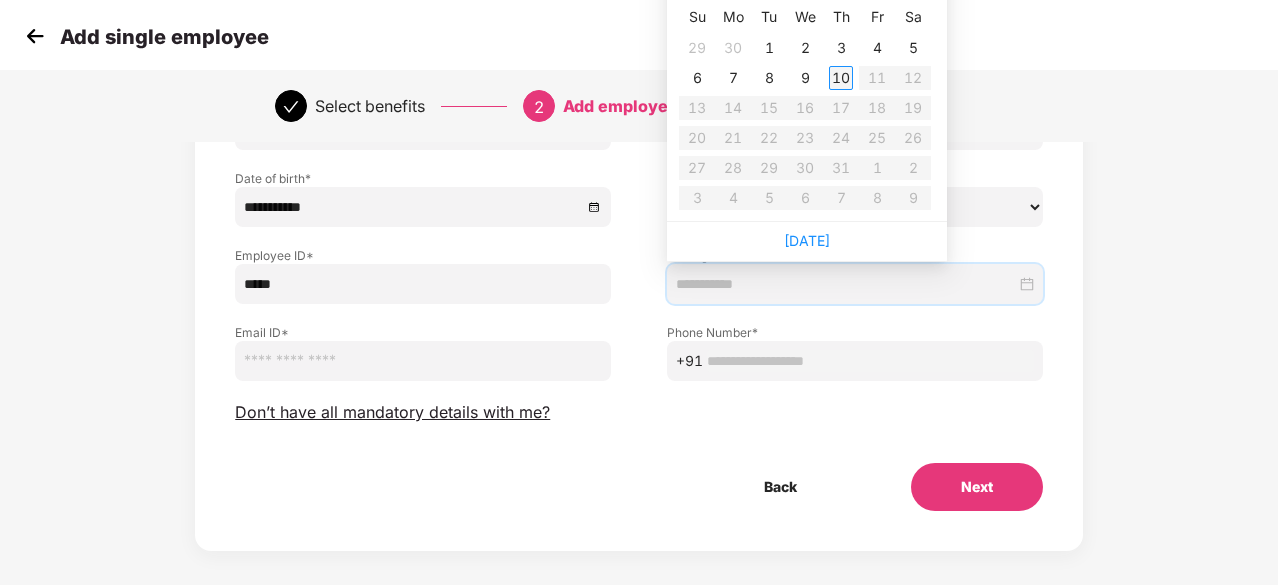 click on "10" at bounding box center [841, 78] 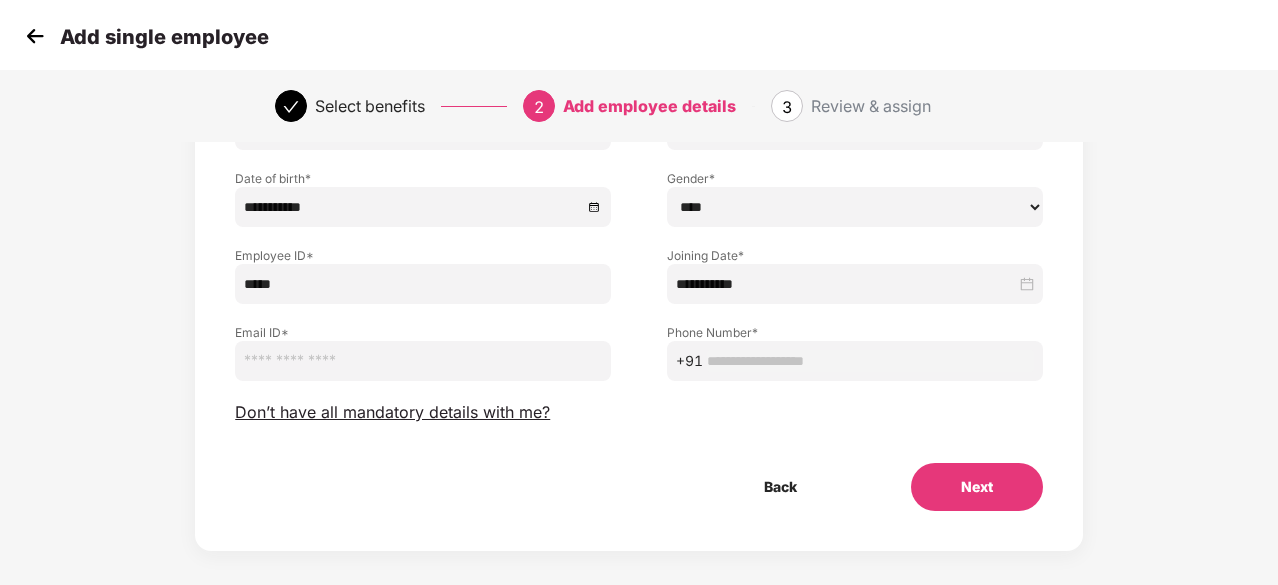 click at bounding box center (423, 361) 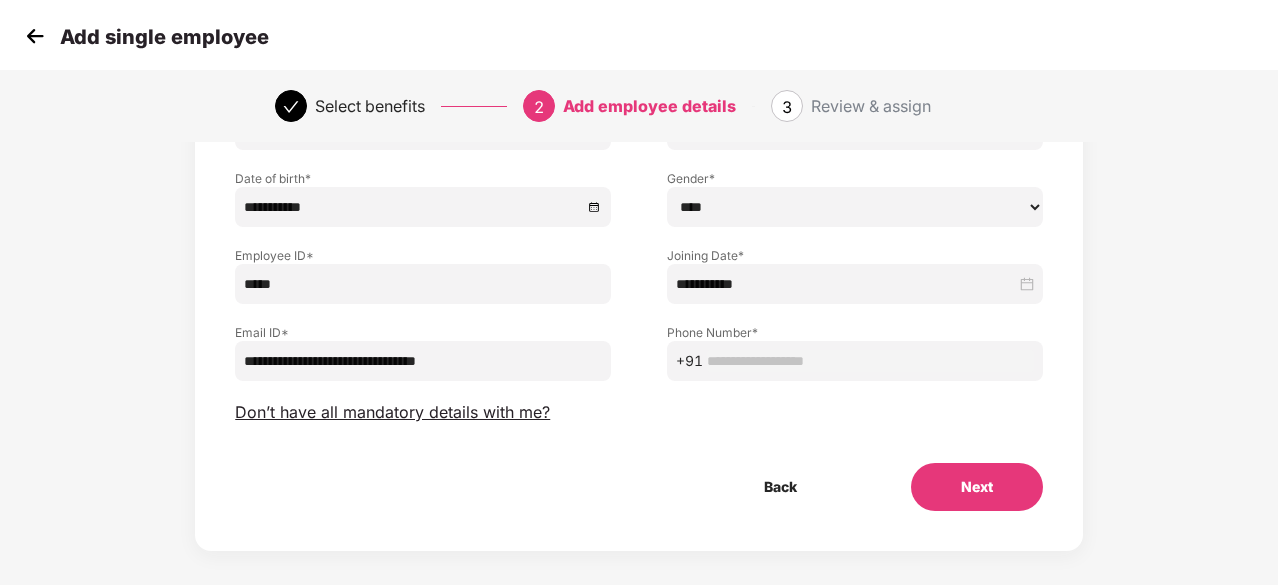 type on "**********" 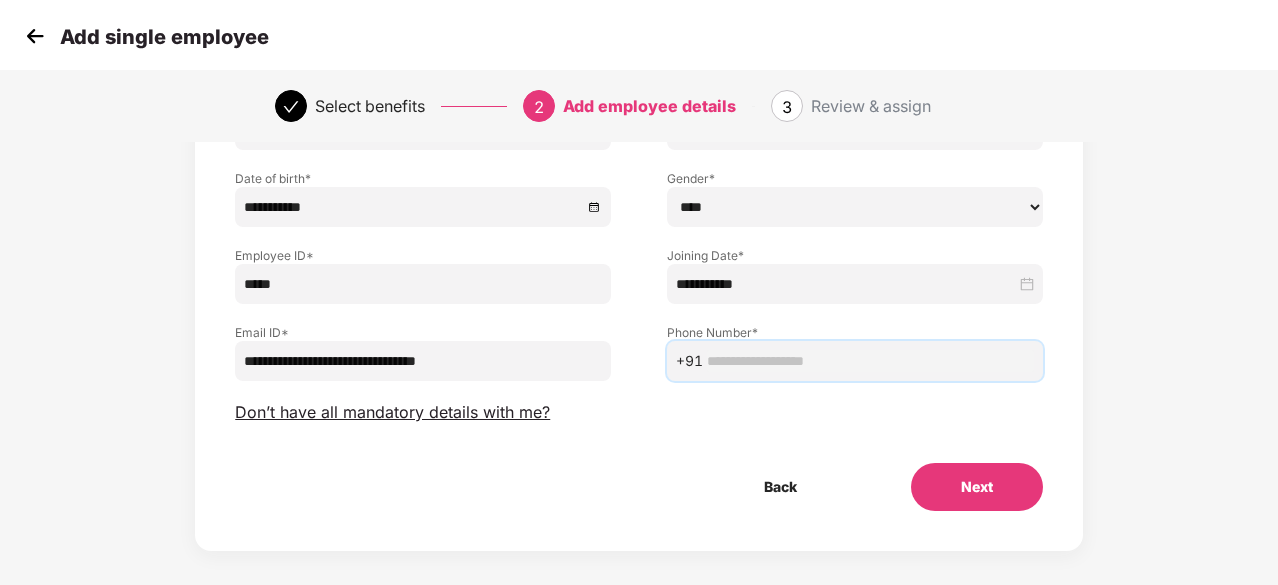 click at bounding box center (870, 361) 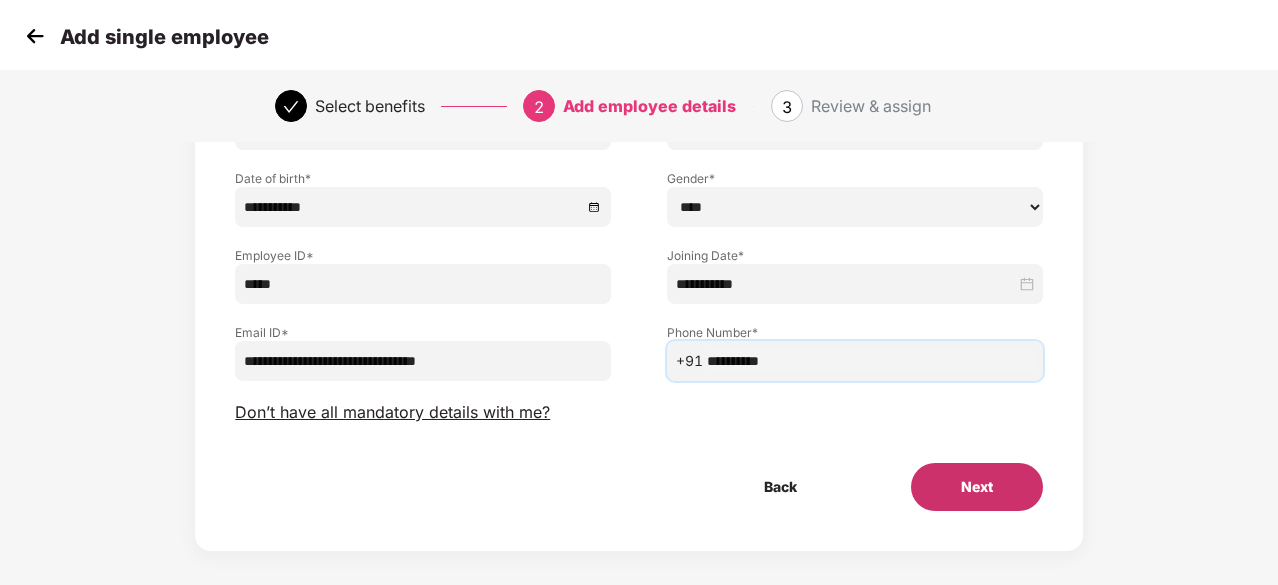 type on "**********" 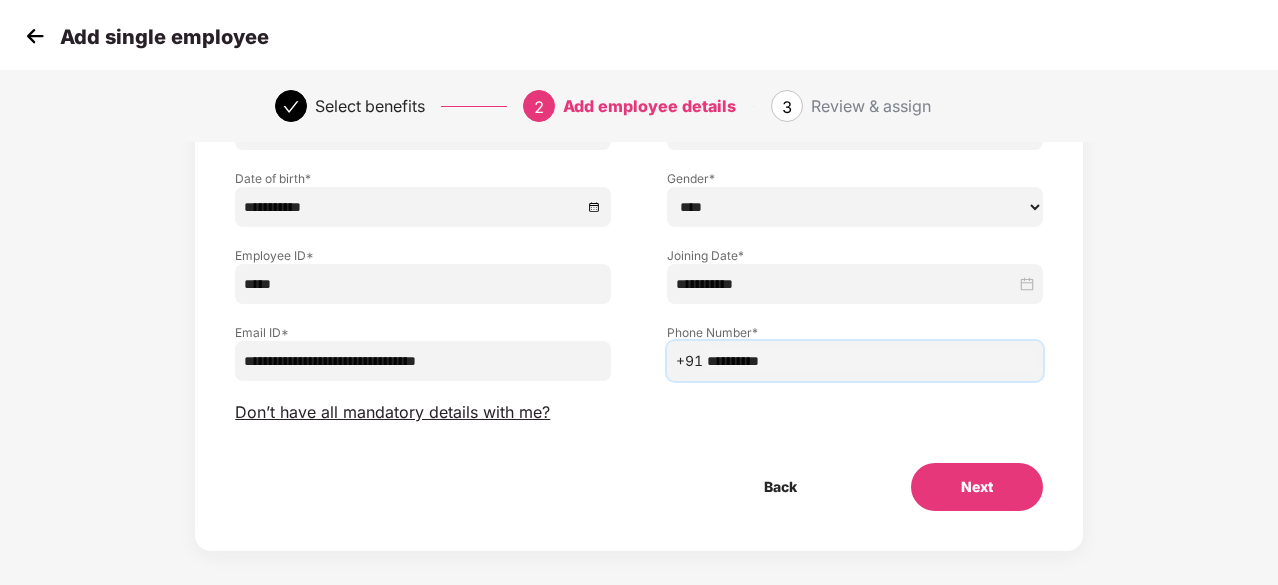 click on "Next" at bounding box center (977, 487) 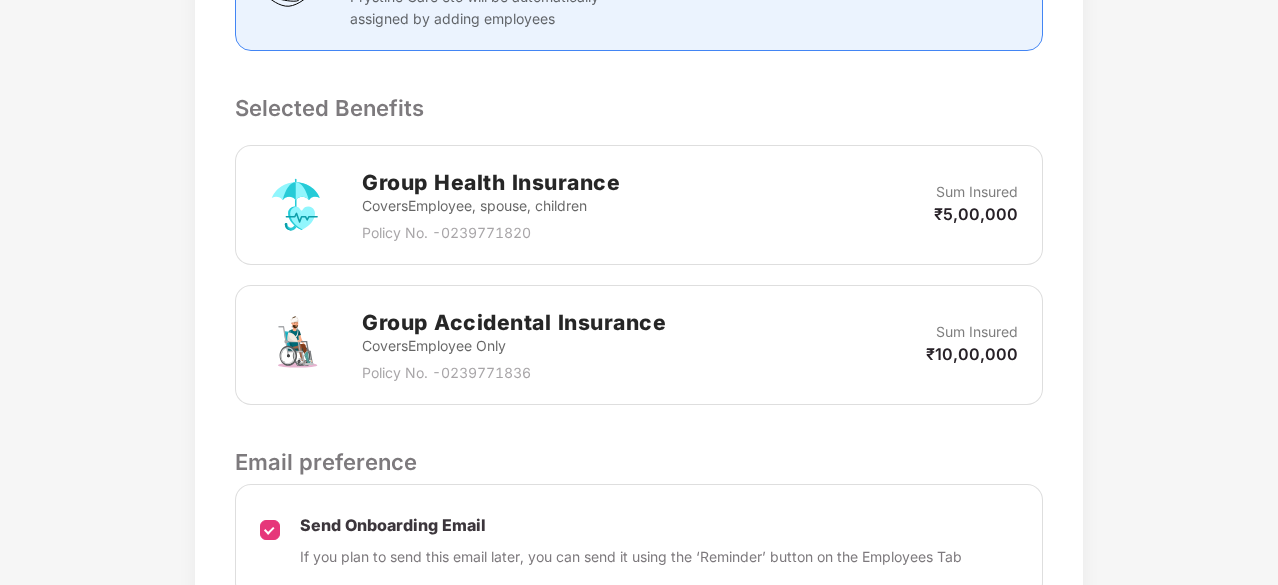 scroll, scrollTop: 798, scrollLeft: 0, axis: vertical 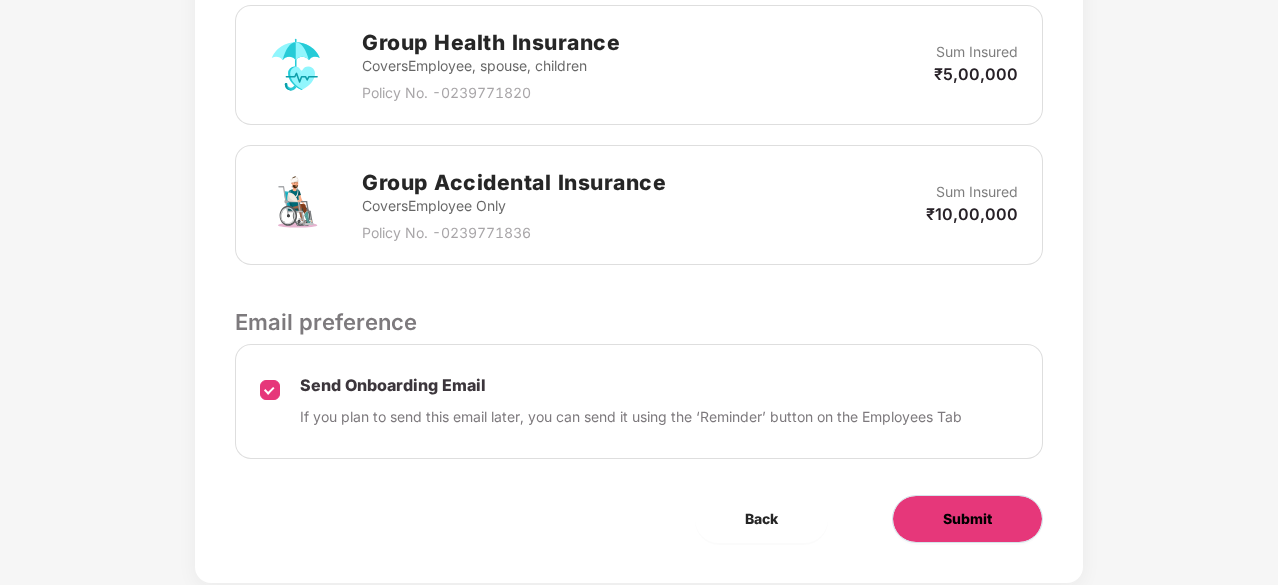 click on "Submit" at bounding box center [967, 519] 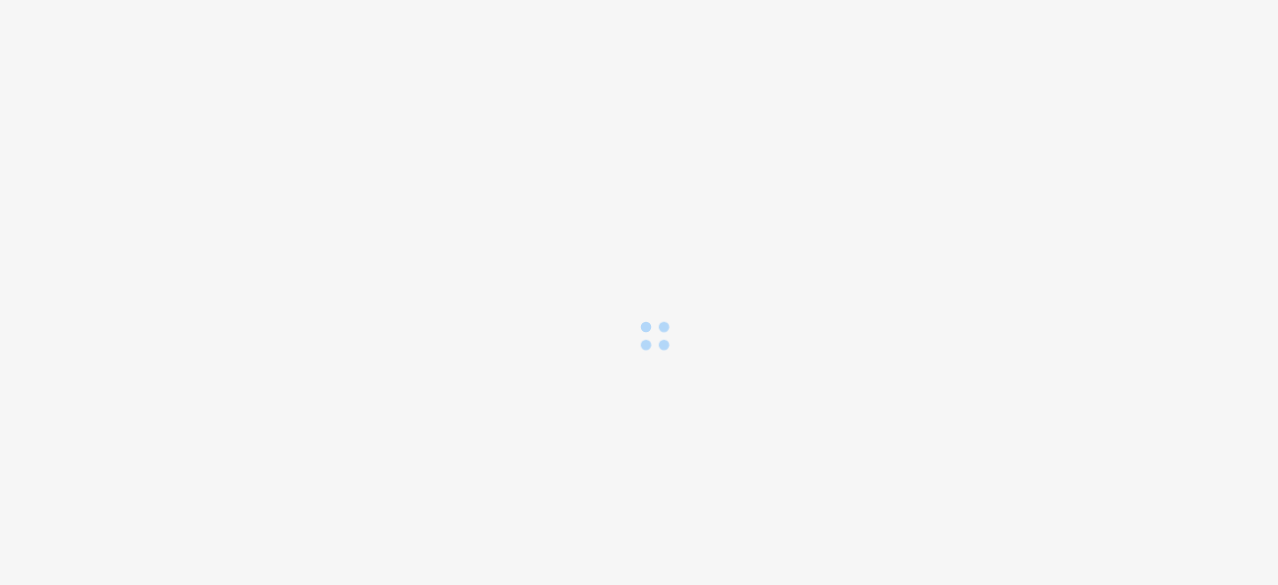 scroll, scrollTop: 0, scrollLeft: 0, axis: both 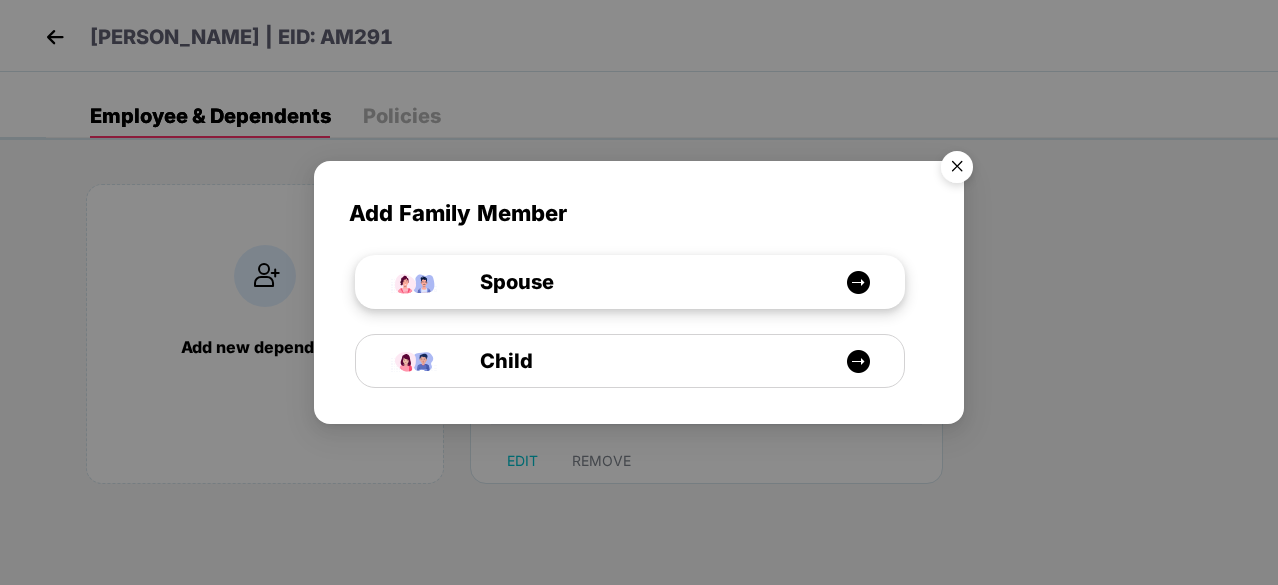 click on "Spouse" at bounding box center (630, 282) 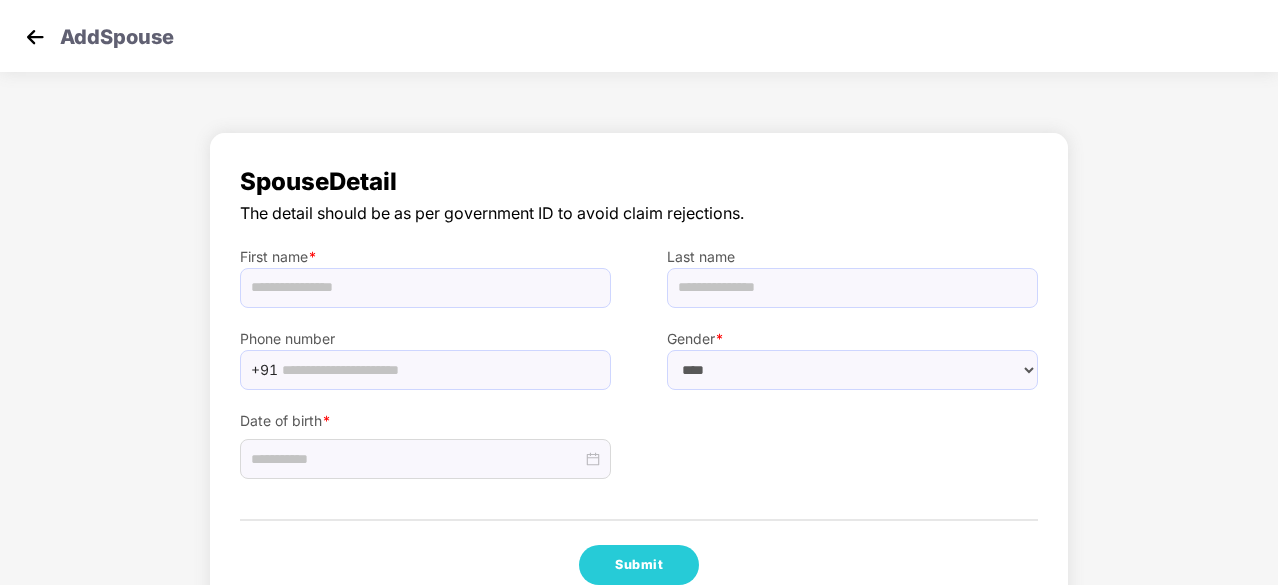 select on "******" 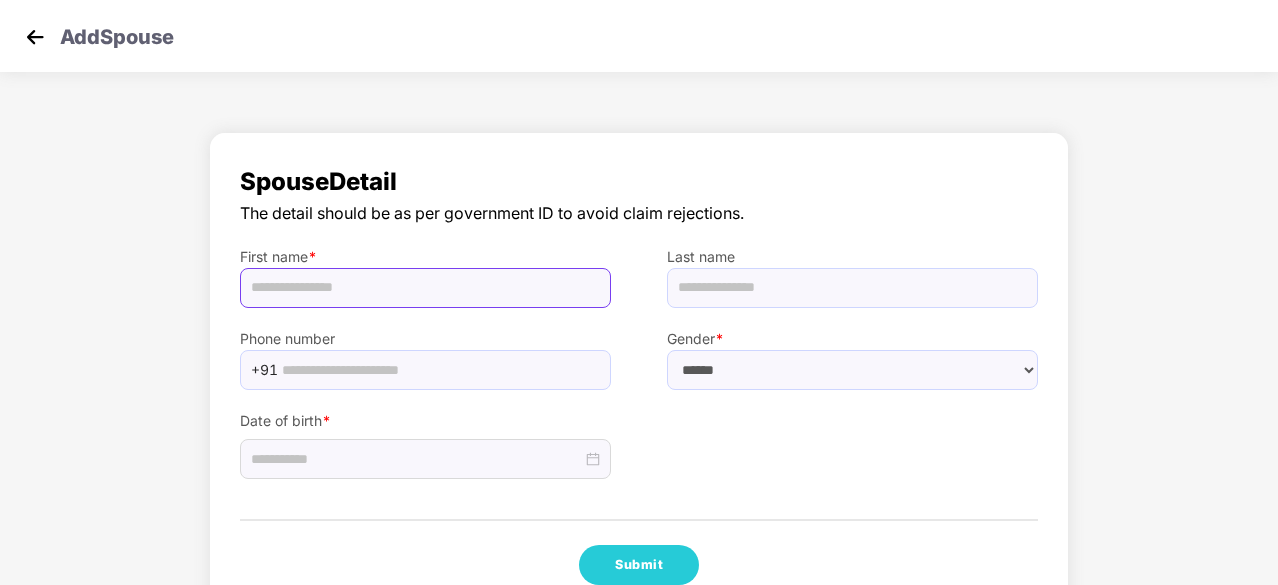 click at bounding box center (425, 288) 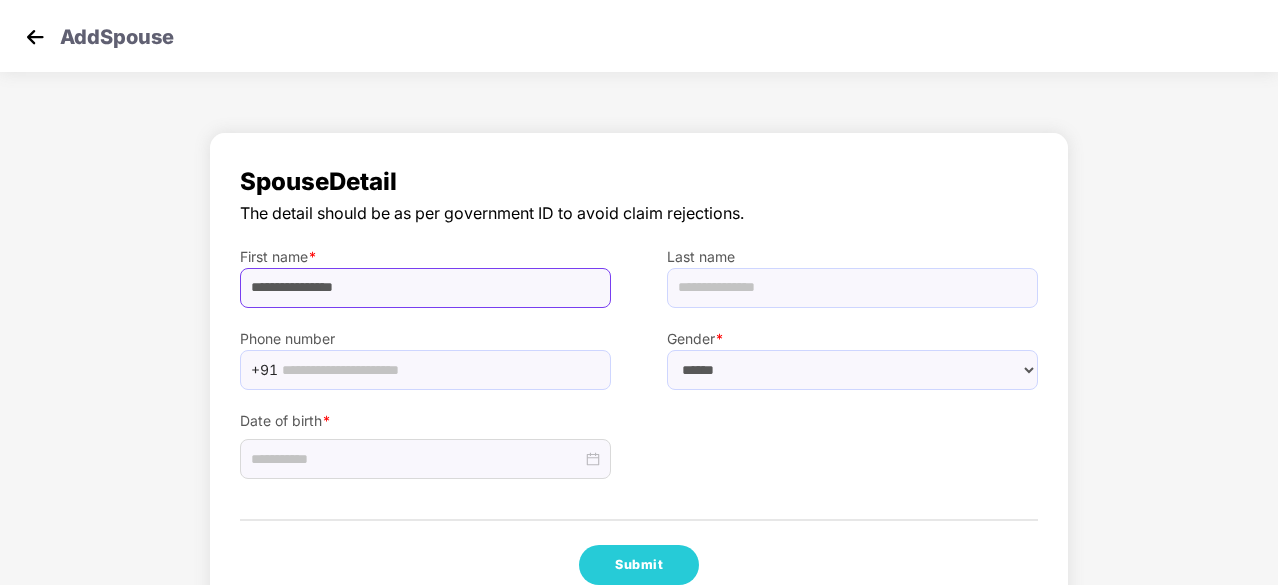 drag, startPoint x: 405, startPoint y: 288, endPoint x: 312, endPoint y: 293, distance: 93.13431 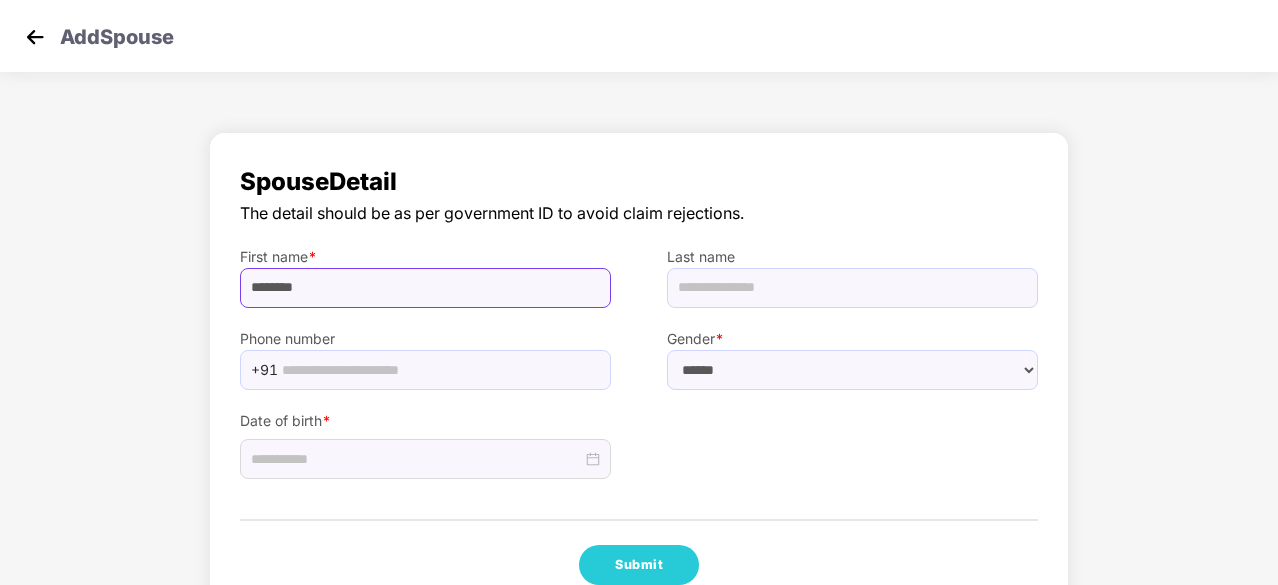 type on "*******" 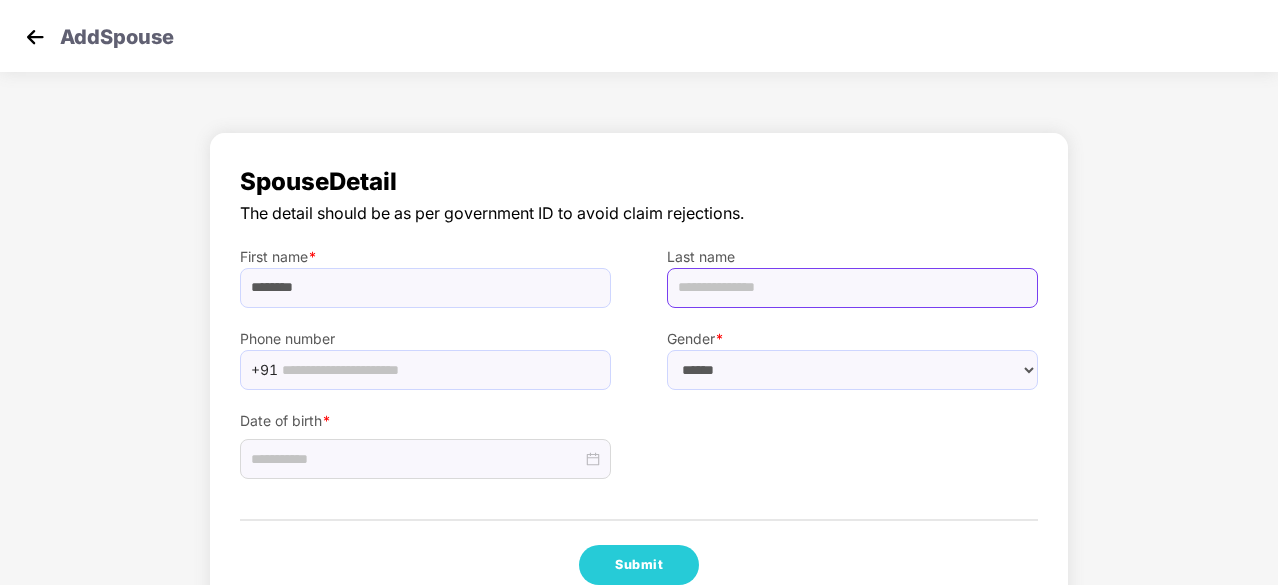click at bounding box center (852, 288) 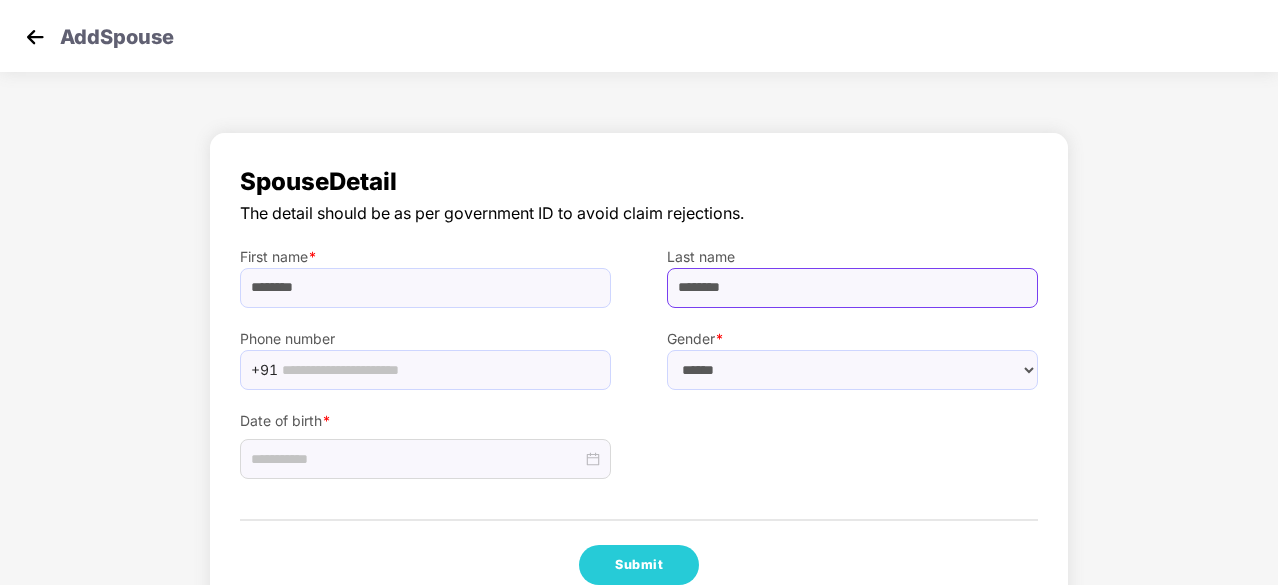 type on "********" 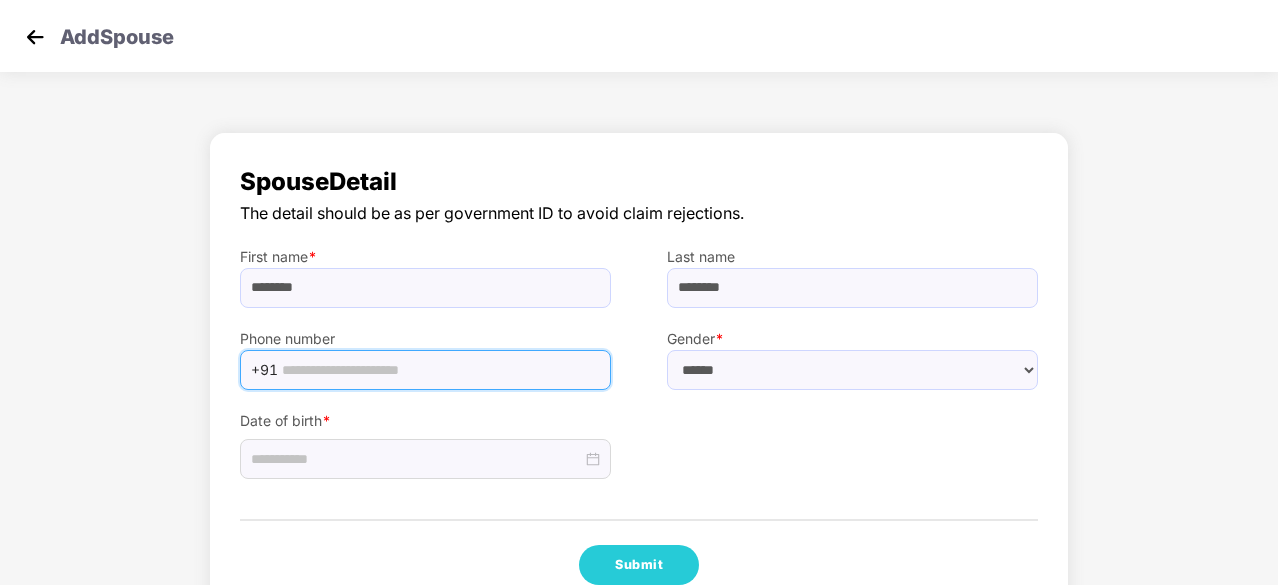 click at bounding box center (440, 370) 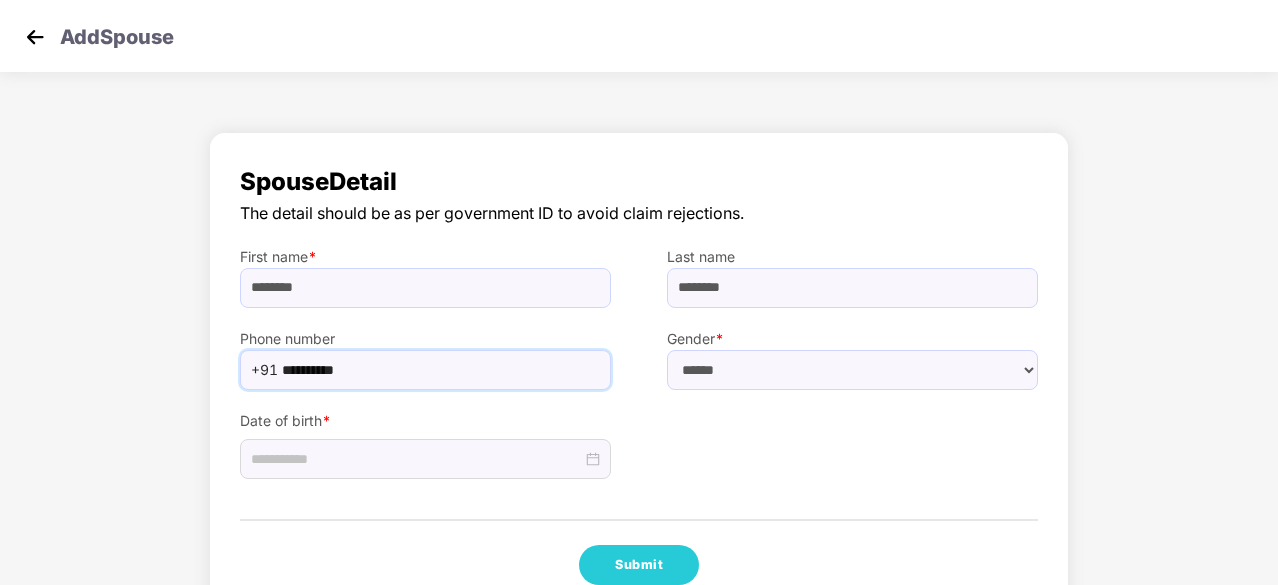 type on "**********" 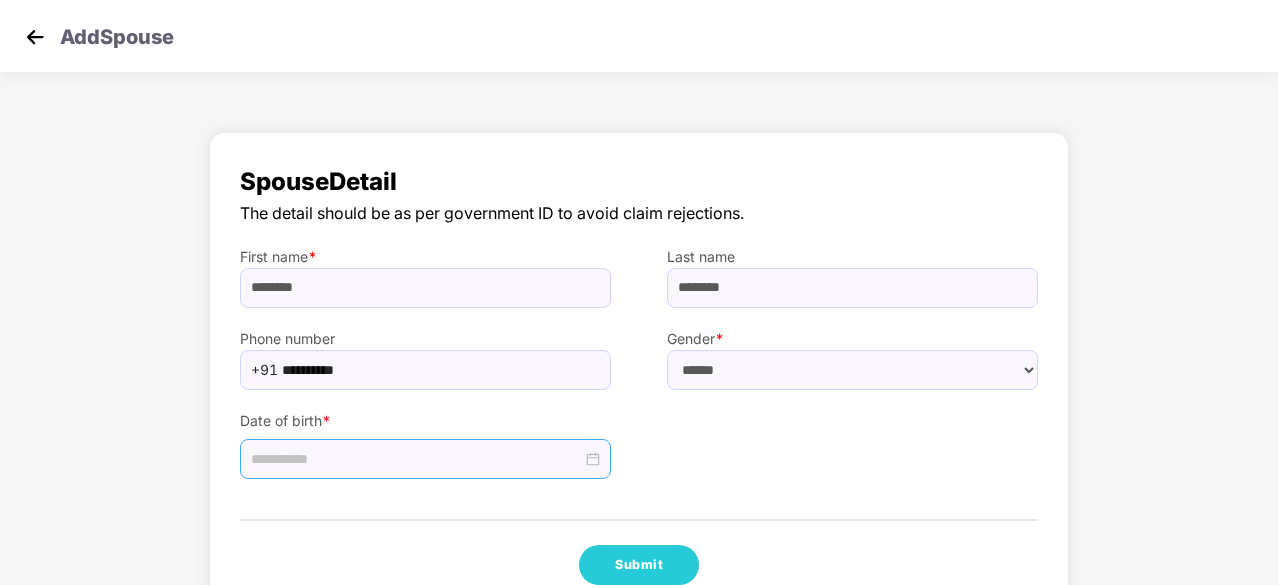 click at bounding box center (425, 459) 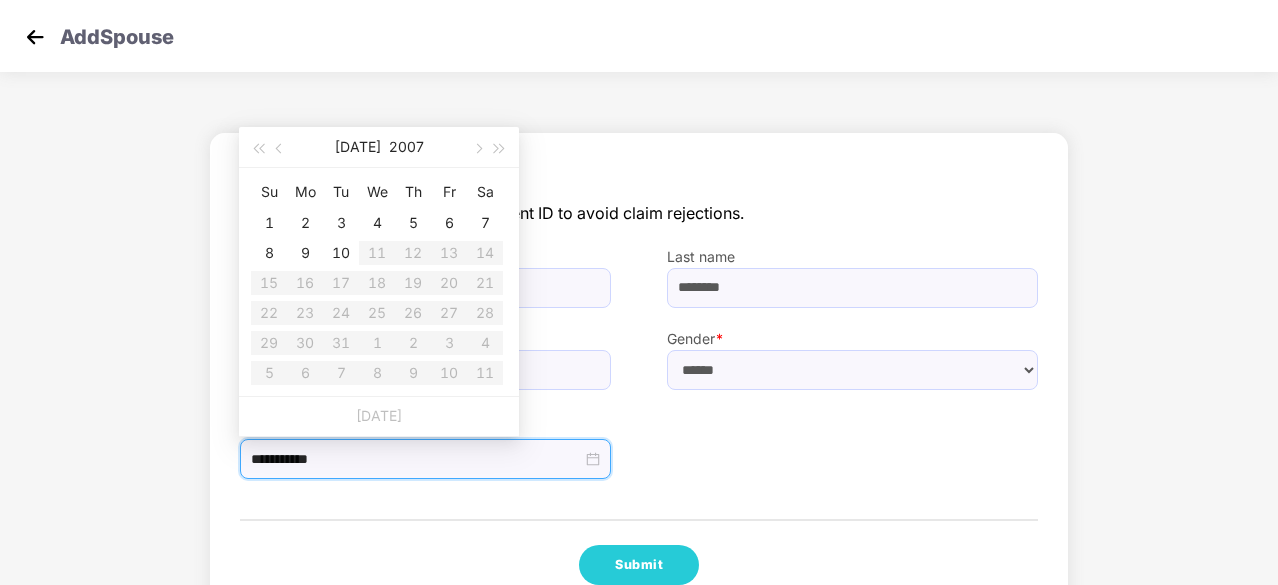 type on "**********" 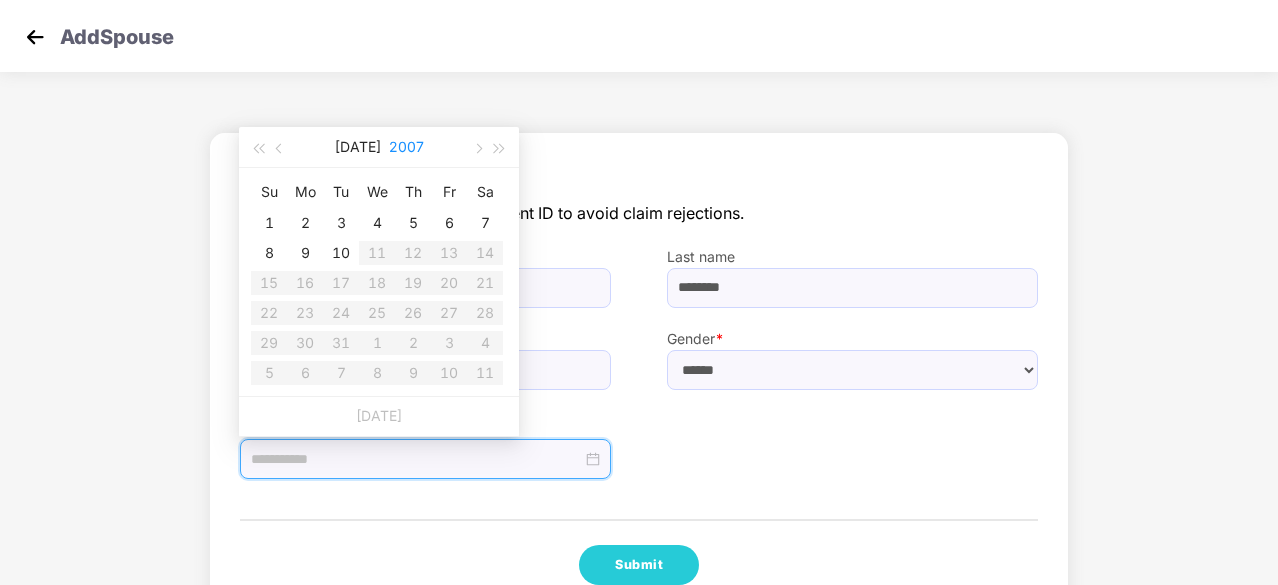 click on "2007" at bounding box center (406, 147) 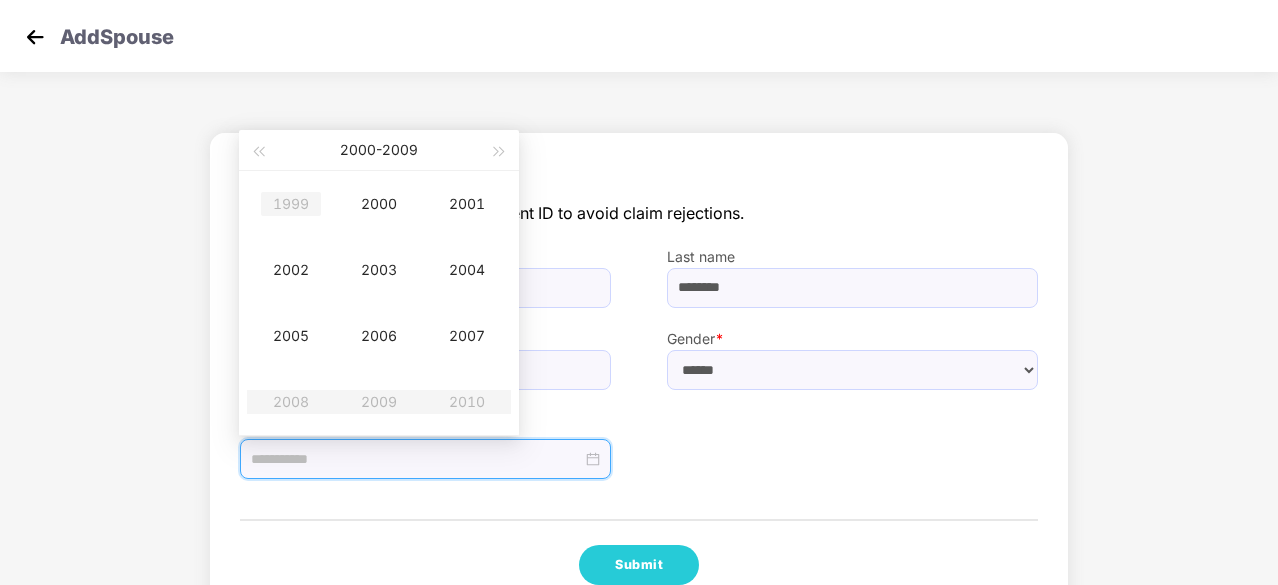 type on "**********" 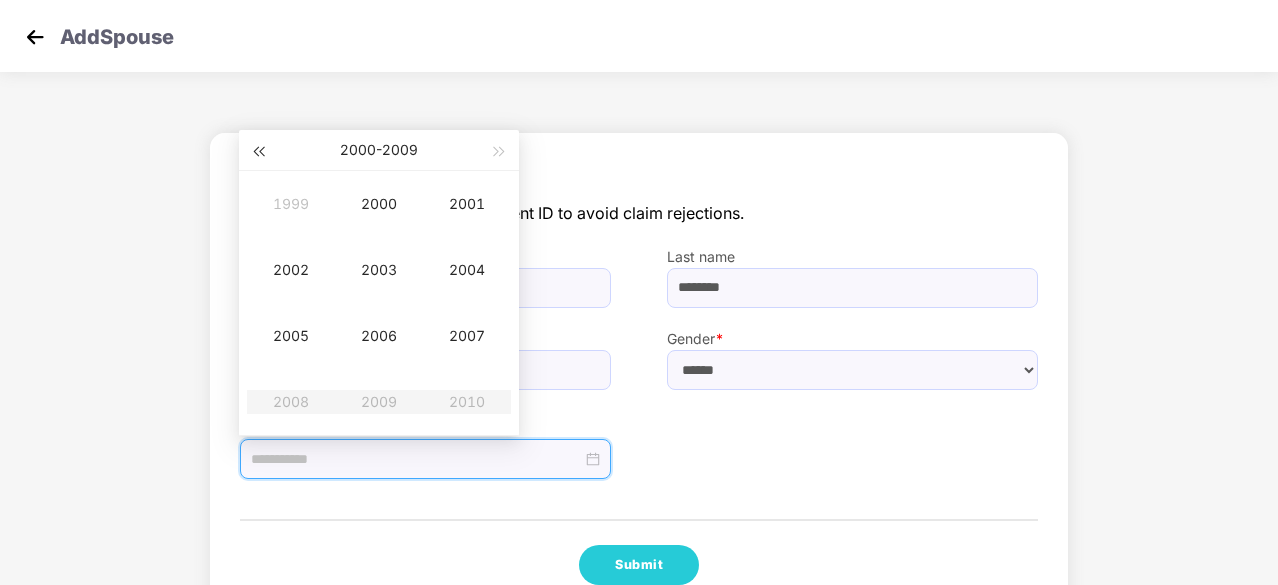 click at bounding box center [258, 152] 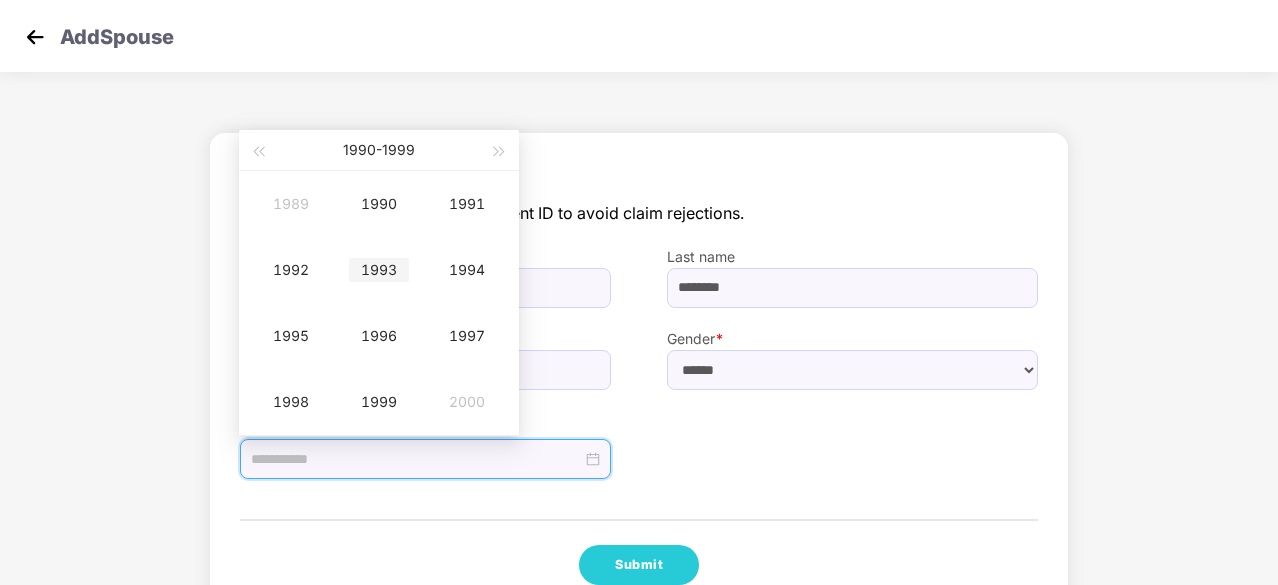 type on "**********" 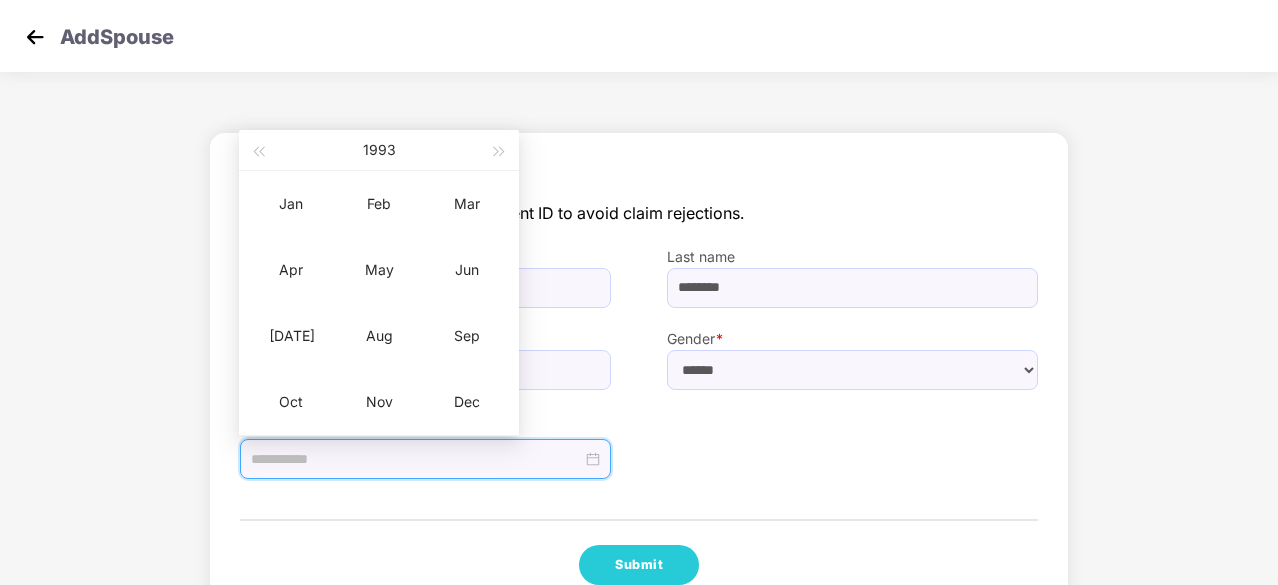 type on "**********" 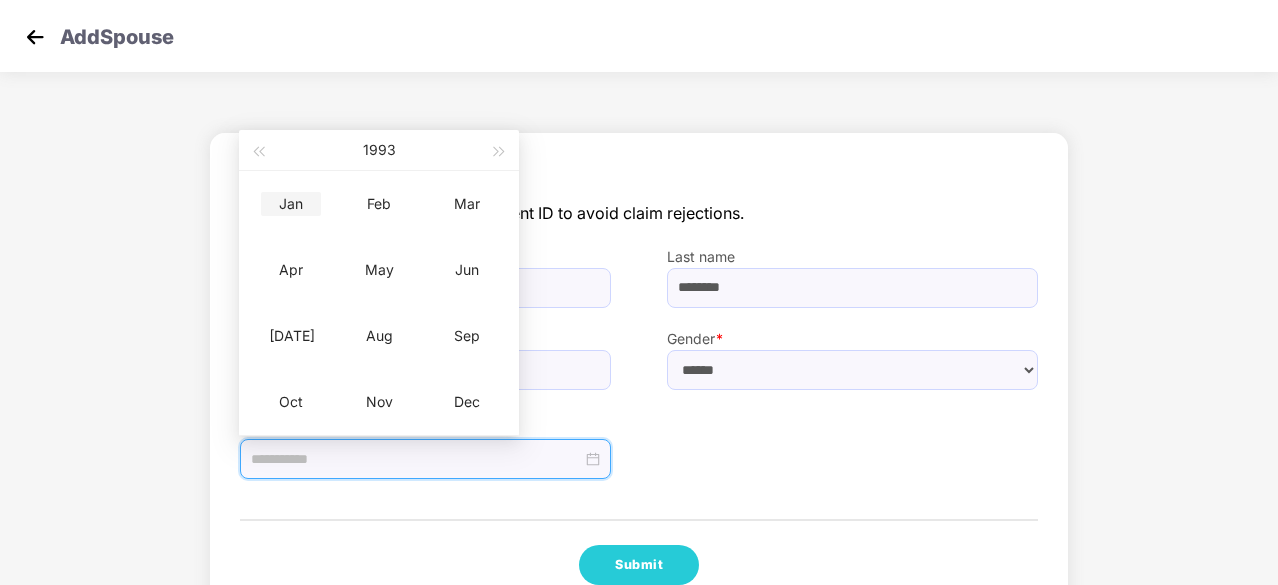 type on "**********" 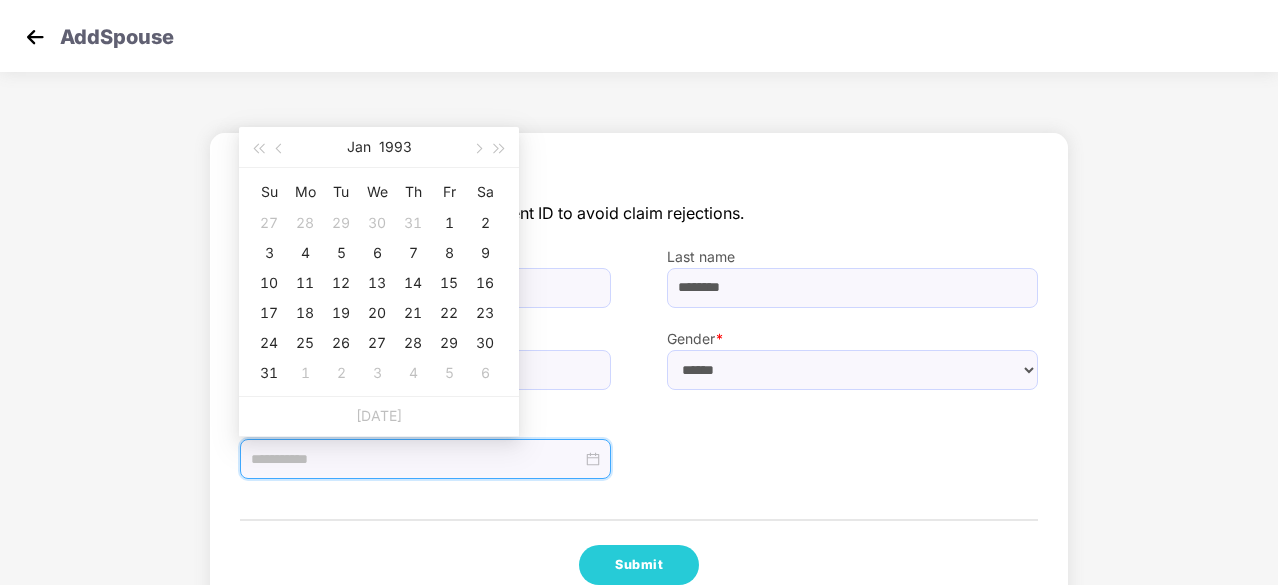 click on "1" at bounding box center (449, 223) 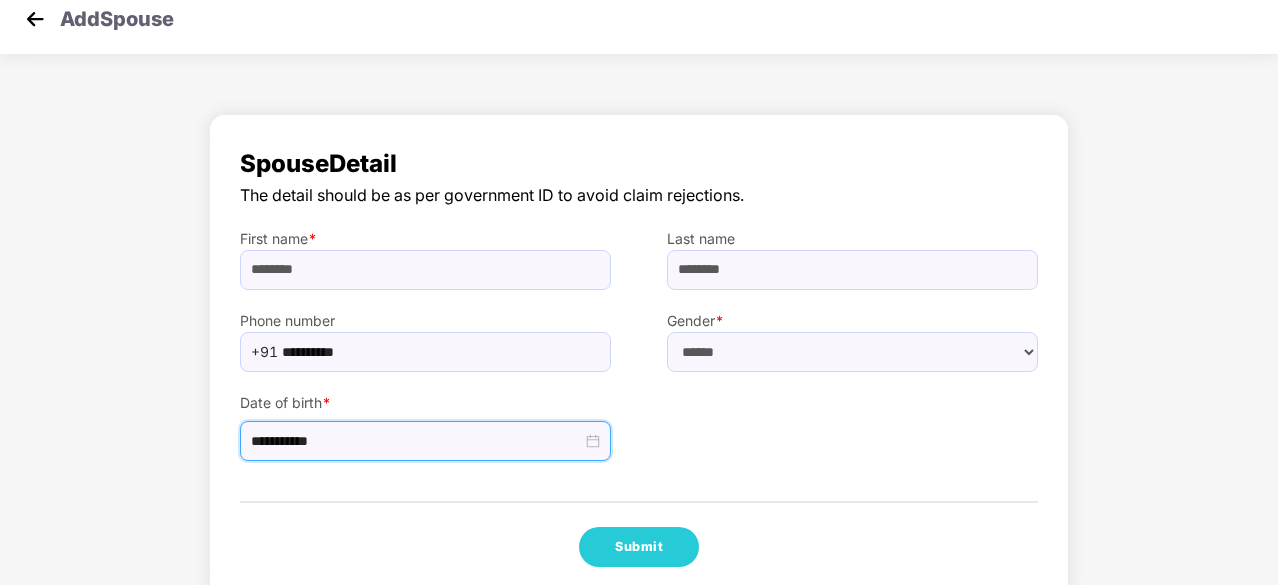 scroll, scrollTop: 50, scrollLeft: 0, axis: vertical 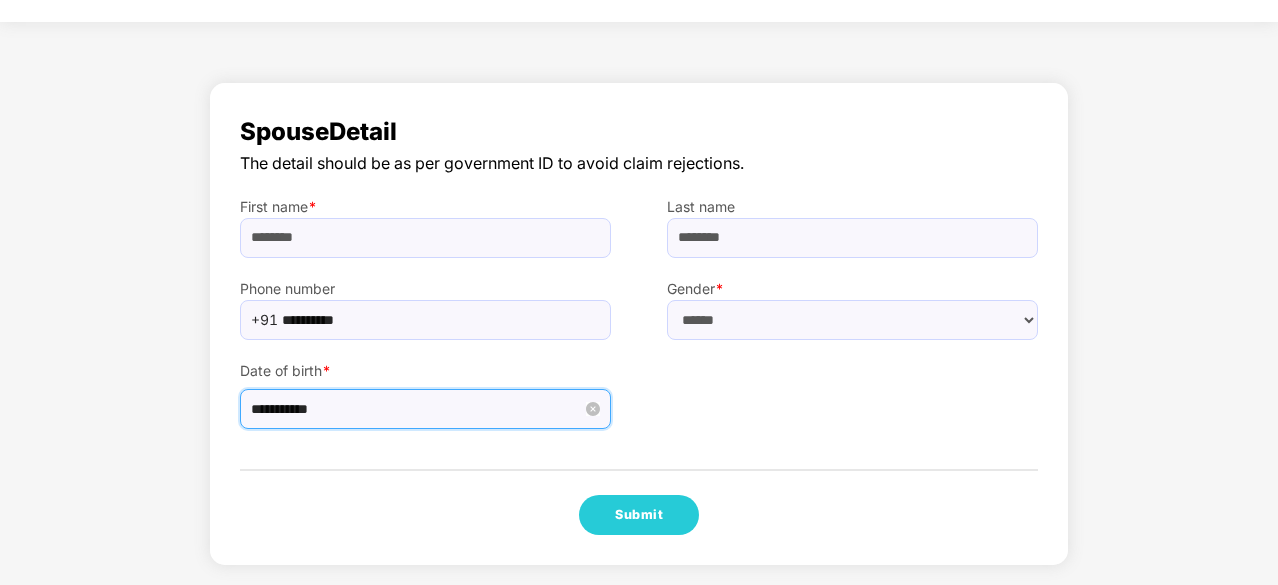 click on "**********" at bounding box center (416, 409) 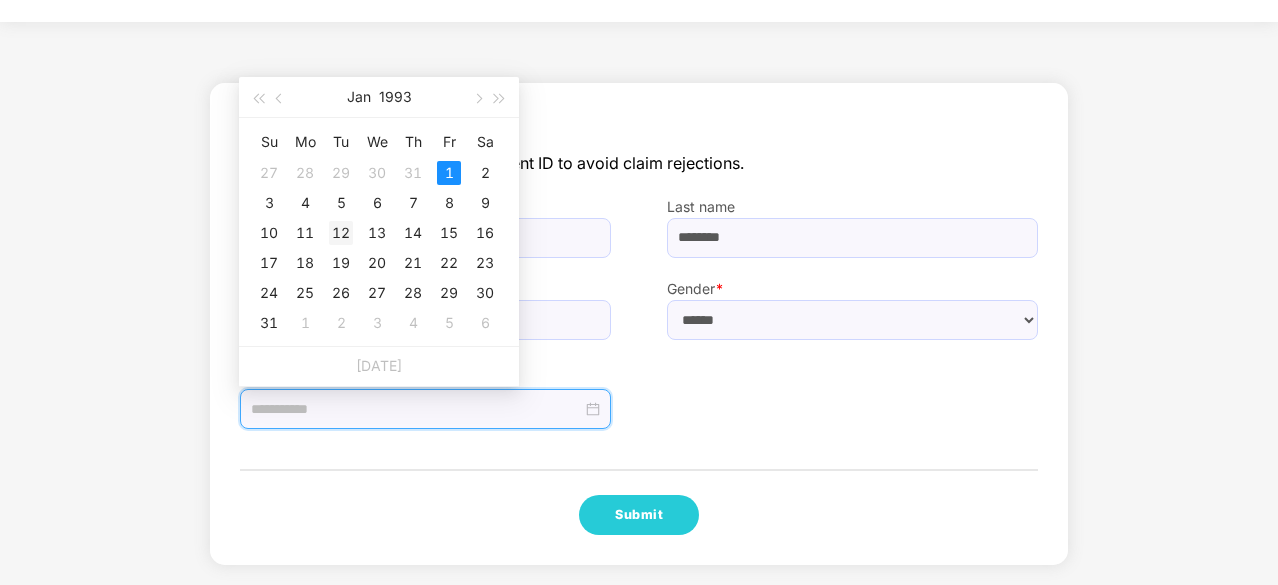 type on "**********" 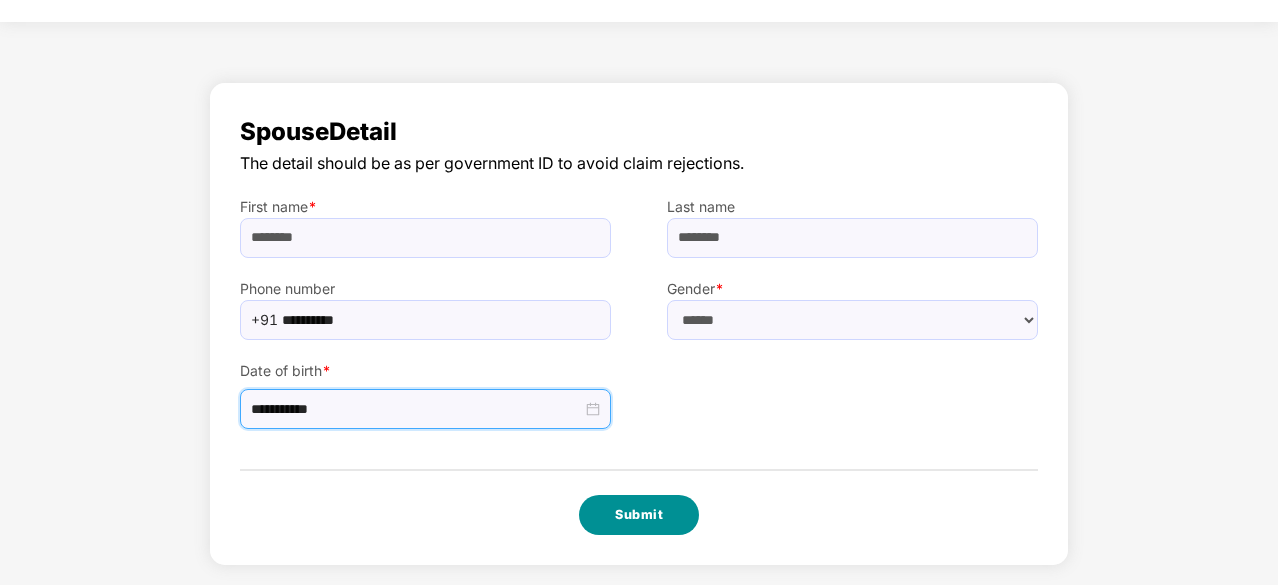 click on "Submit" at bounding box center [639, 515] 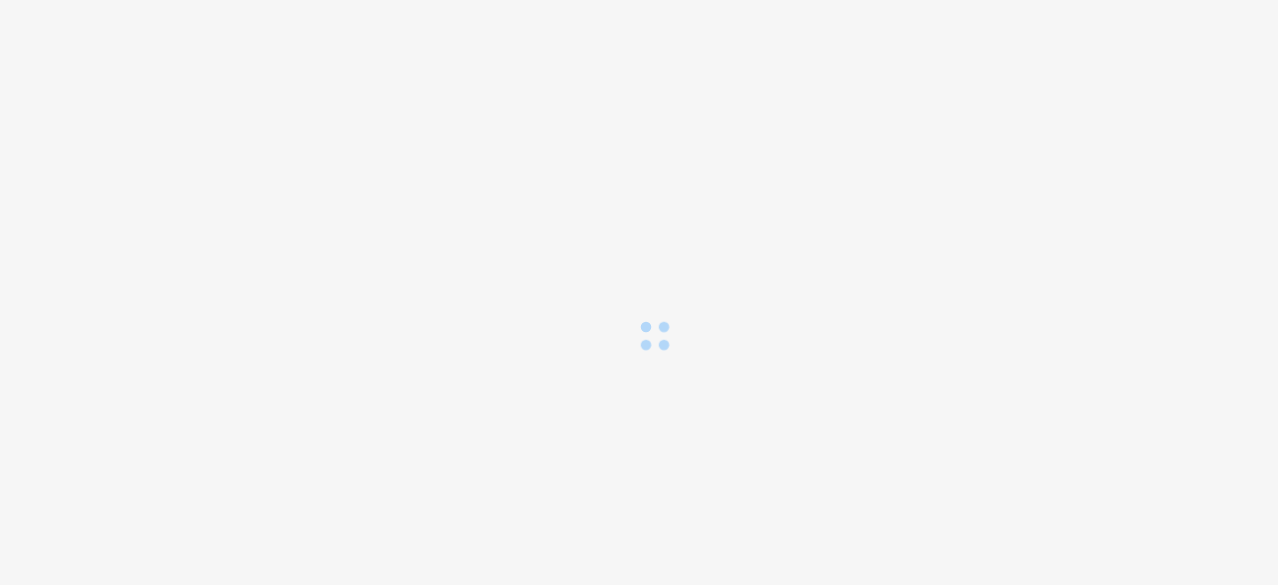 scroll, scrollTop: 0, scrollLeft: 0, axis: both 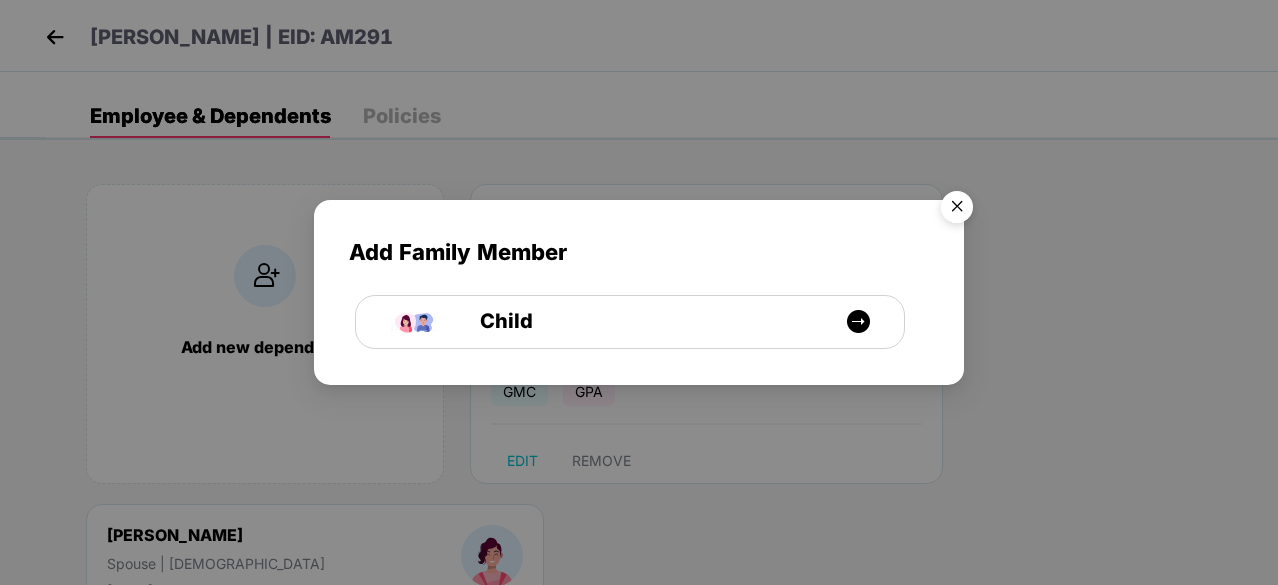 click at bounding box center (957, 210) 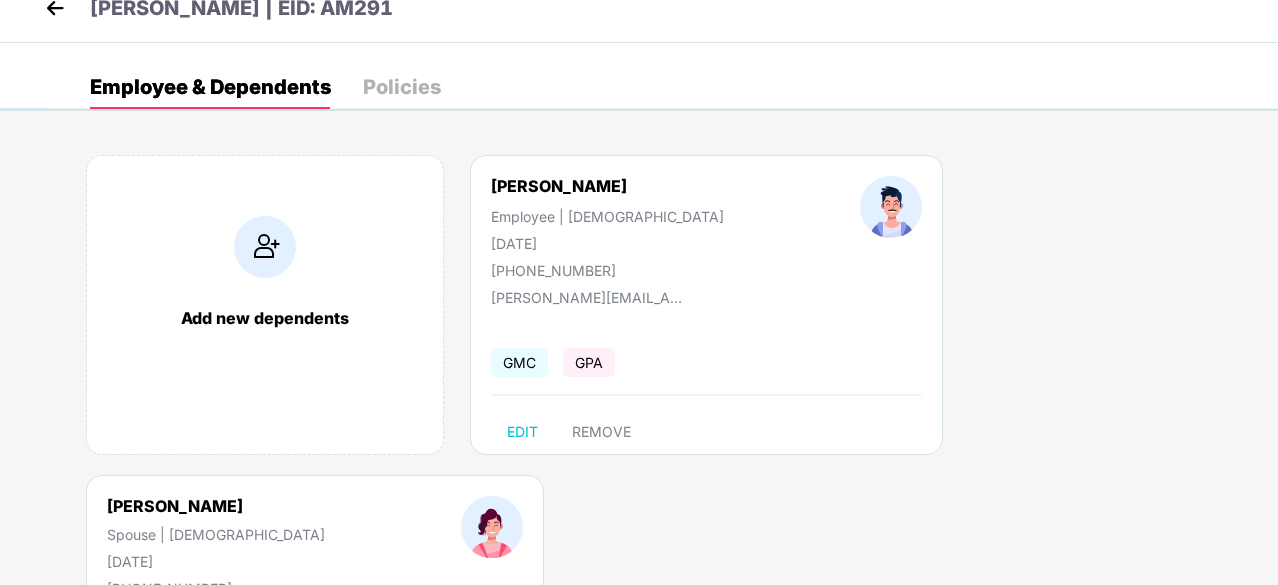 scroll, scrollTop: 0, scrollLeft: 0, axis: both 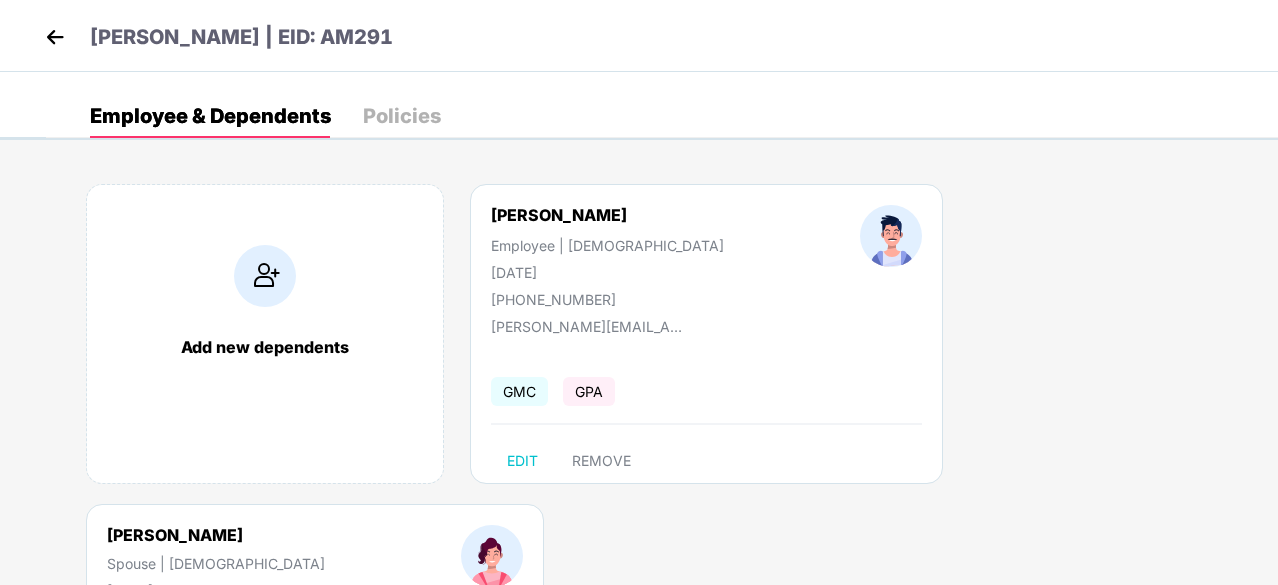 click at bounding box center (55, 37) 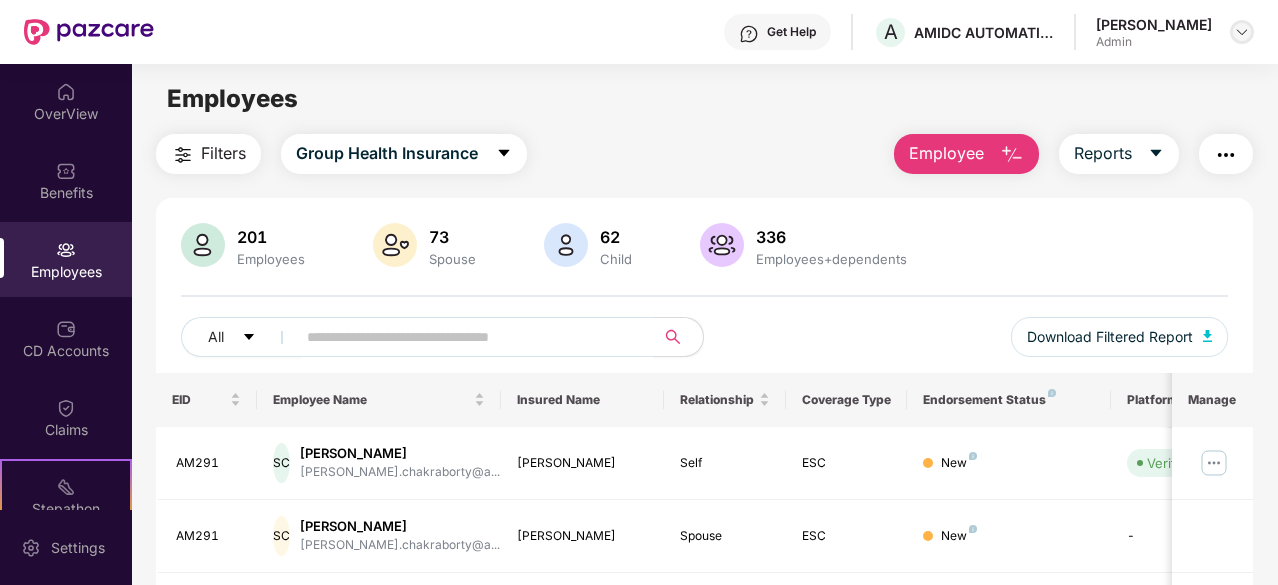 click at bounding box center (1242, 32) 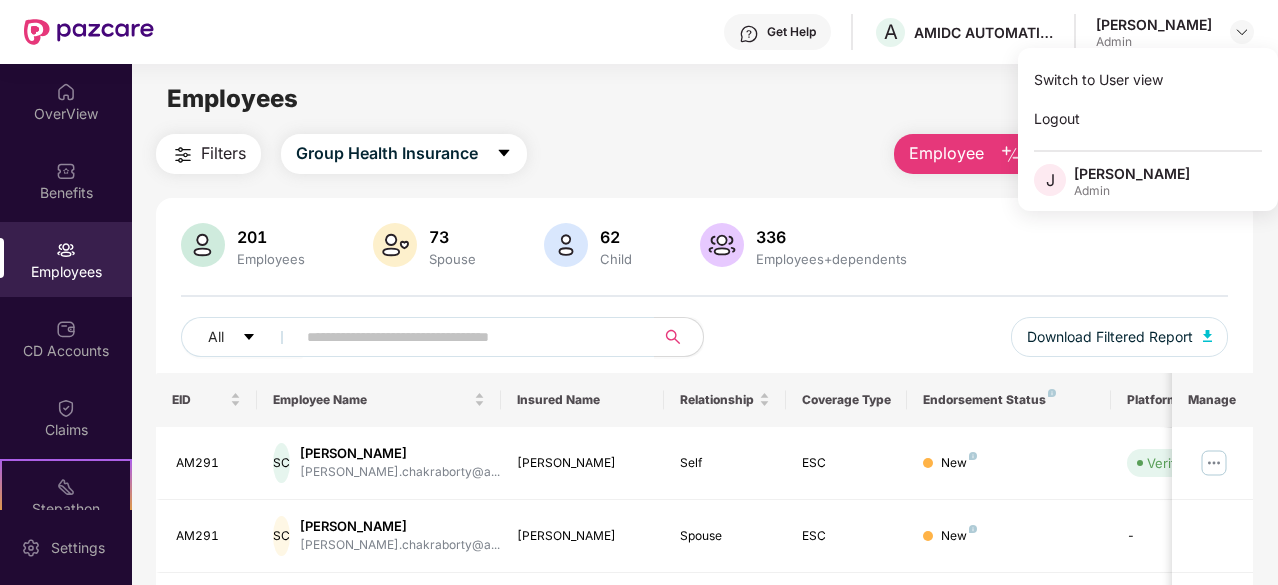 click on "Switch to User view Logout [PERSON_NAME] Admin" at bounding box center (1148, 129) 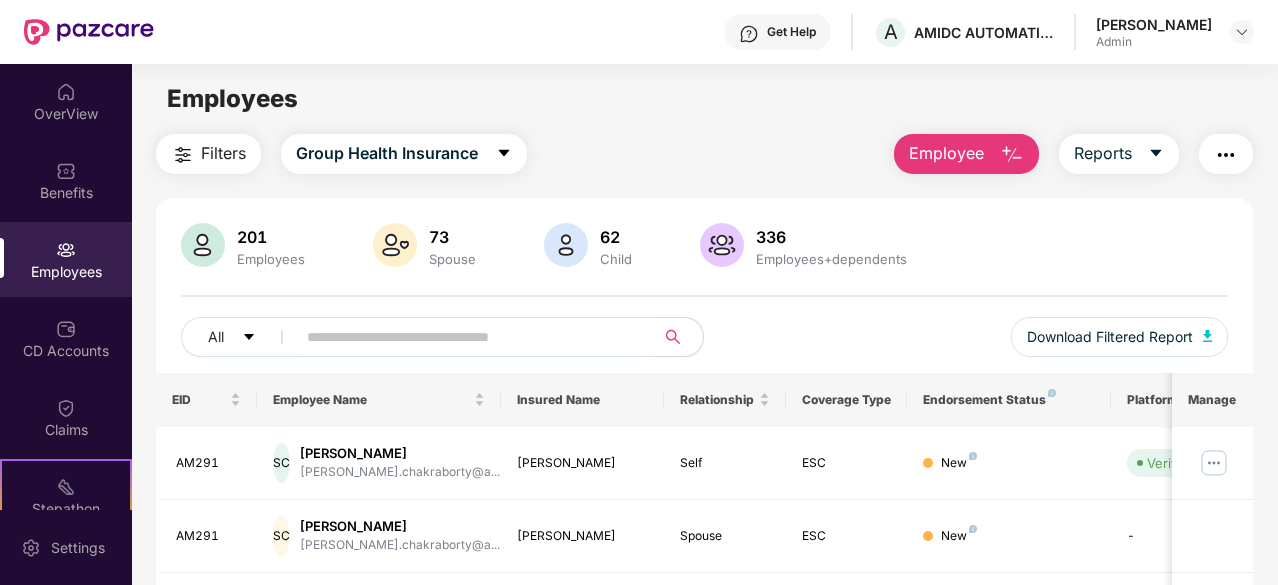 click on "Employees Filters Group Health Insurance Employee  Reports 201 Employees 73 Spouse 62 Child 336 Employees+dependents All Download Filtered Report EID Employee Name Insured Name Relationship Coverage Type Endorsement Status Platform Status Joining Date Manage                   AM291 SC [PERSON_NAME]   [PERSON_NAME].chakraborty@a... [PERSON_NAME] Self ESC New Verified [DATE] AM291 SC [PERSON_NAME]   [PERSON_NAME].chakraborty@a... [PERSON_NAME] Spouse ESC New - [DATE] AM211 PE Praveen E   [EMAIL_ADDRESS][DOMAIN_NAME]... Praveen E Self ESC New Verified [DATE] AM290 [PERSON_NAME] [PERSON_NAME]   [EMAIL_ADDRESS].... [PERSON_NAME] SONW... Self ESC Active Verified [DATE] AM289 CS [PERSON_NAME]   [PERSON_NAME].[PERSON_NAME]@atimotor... [PERSON_NAME] Self ESC Active Verified [DATE] AM289 CS [PERSON_NAME]   [PERSON_NAME].[PERSON_NAME]@atimotor... [PERSON_NAME] Spouse ESC Active - [DATE] AM288 [PERSON_NAME] [PERSON_NAME]..   mahadev.mitagar@atimot... [PERSON_NAME]... Self ESC Active RN" at bounding box center (704, 356) 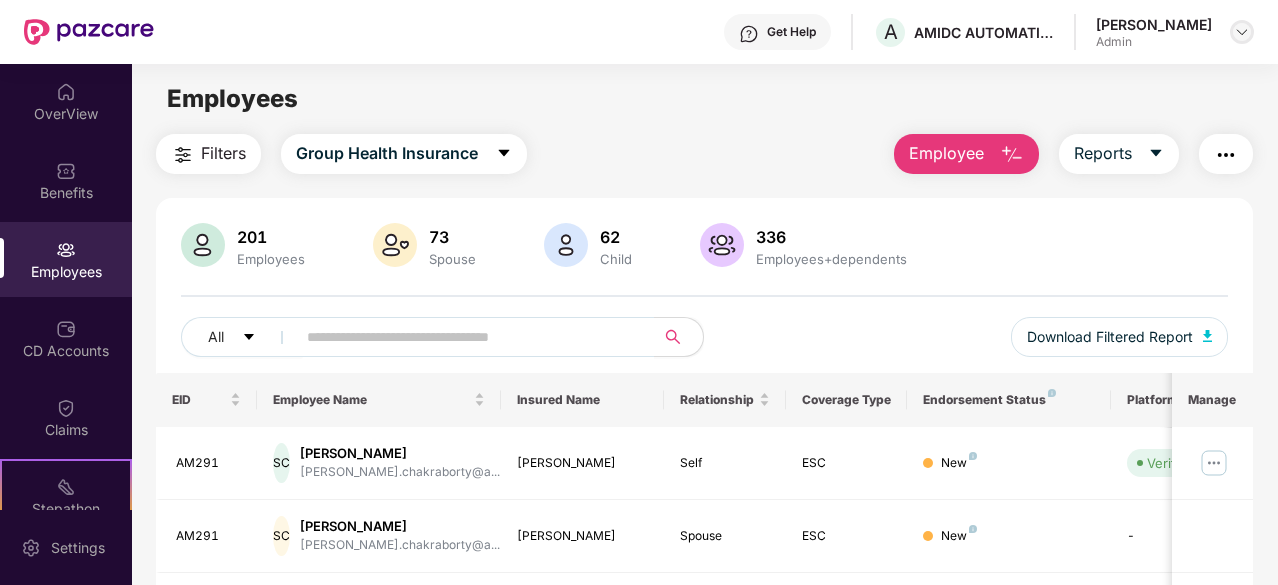 drag, startPoint x: 1225, startPoint y: 34, endPoint x: 1236, endPoint y: 35, distance: 11.045361 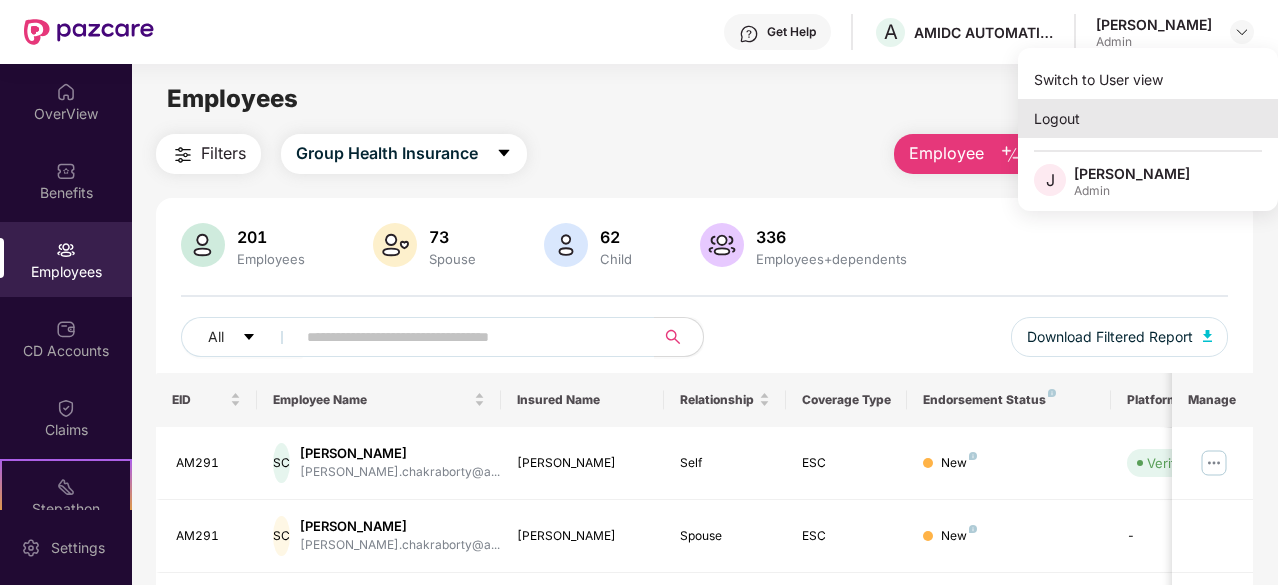 click on "Logout" at bounding box center (1148, 118) 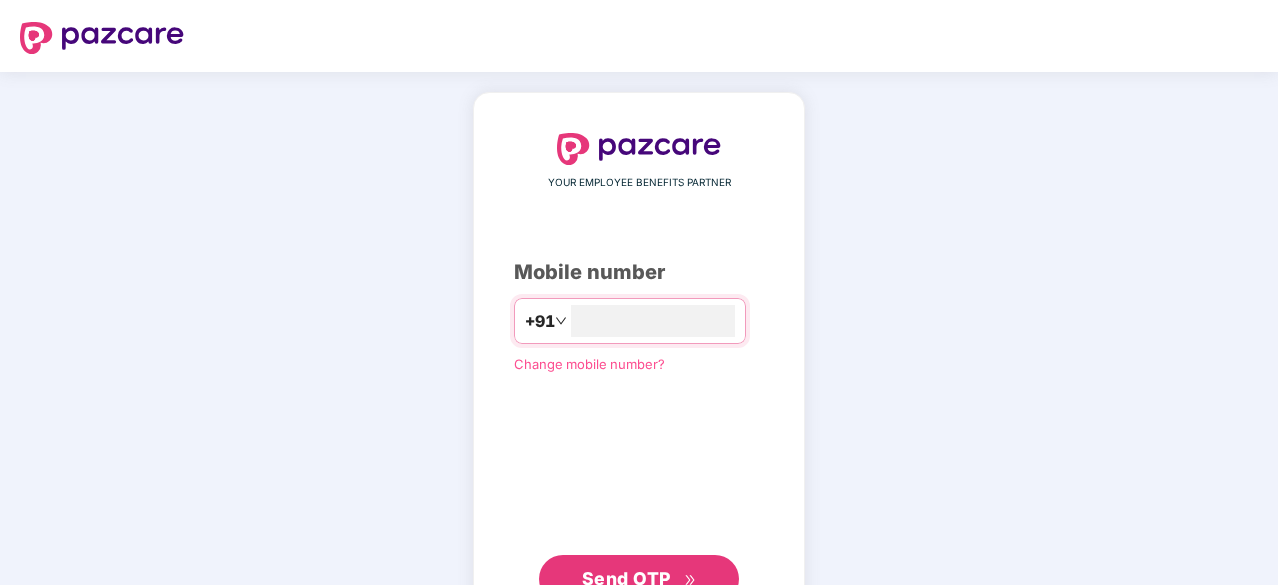click on "YOUR EMPLOYEE BENEFITS PARTNER Mobile number +91 Change mobile number? Send OTP" at bounding box center [639, 368] 